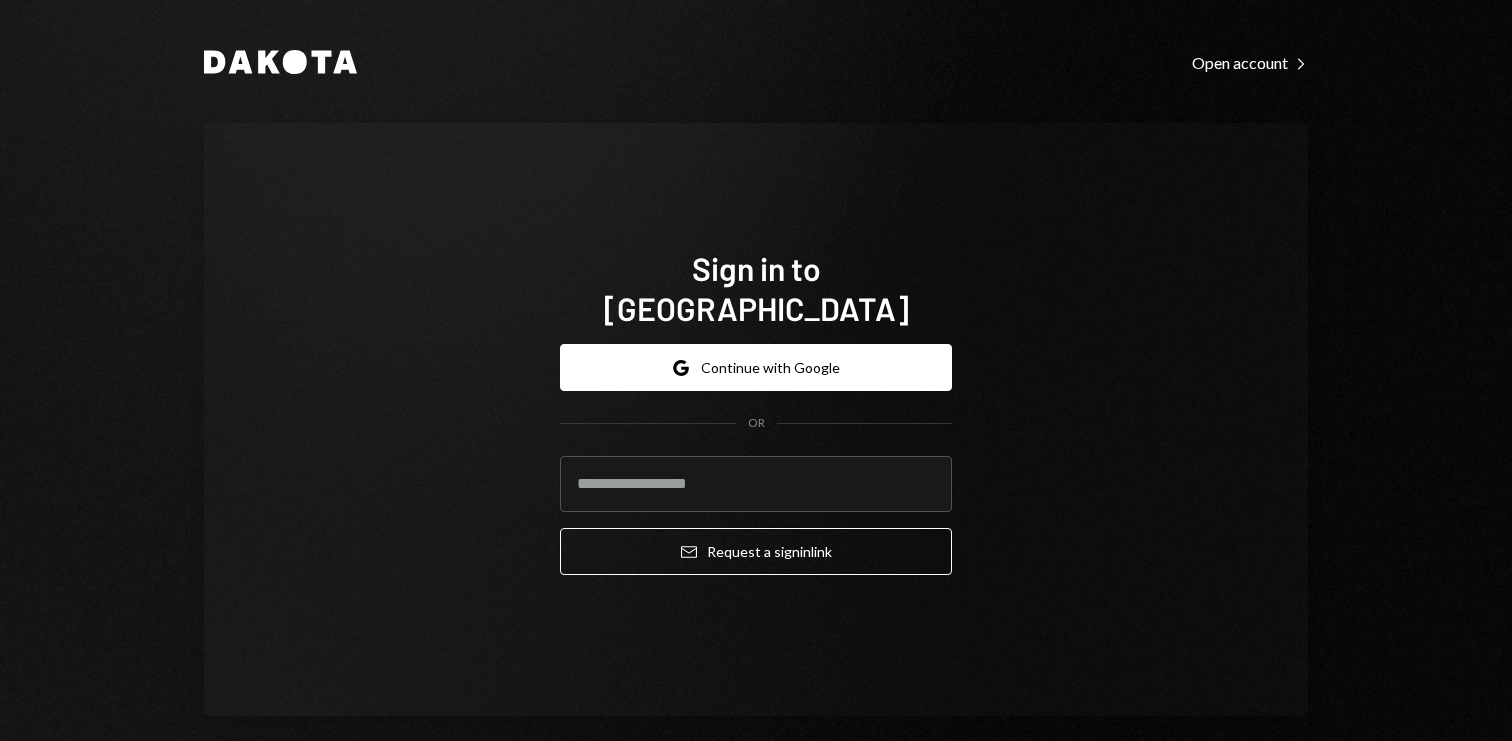 scroll, scrollTop: 0, scrollLeft: 0, axis: both 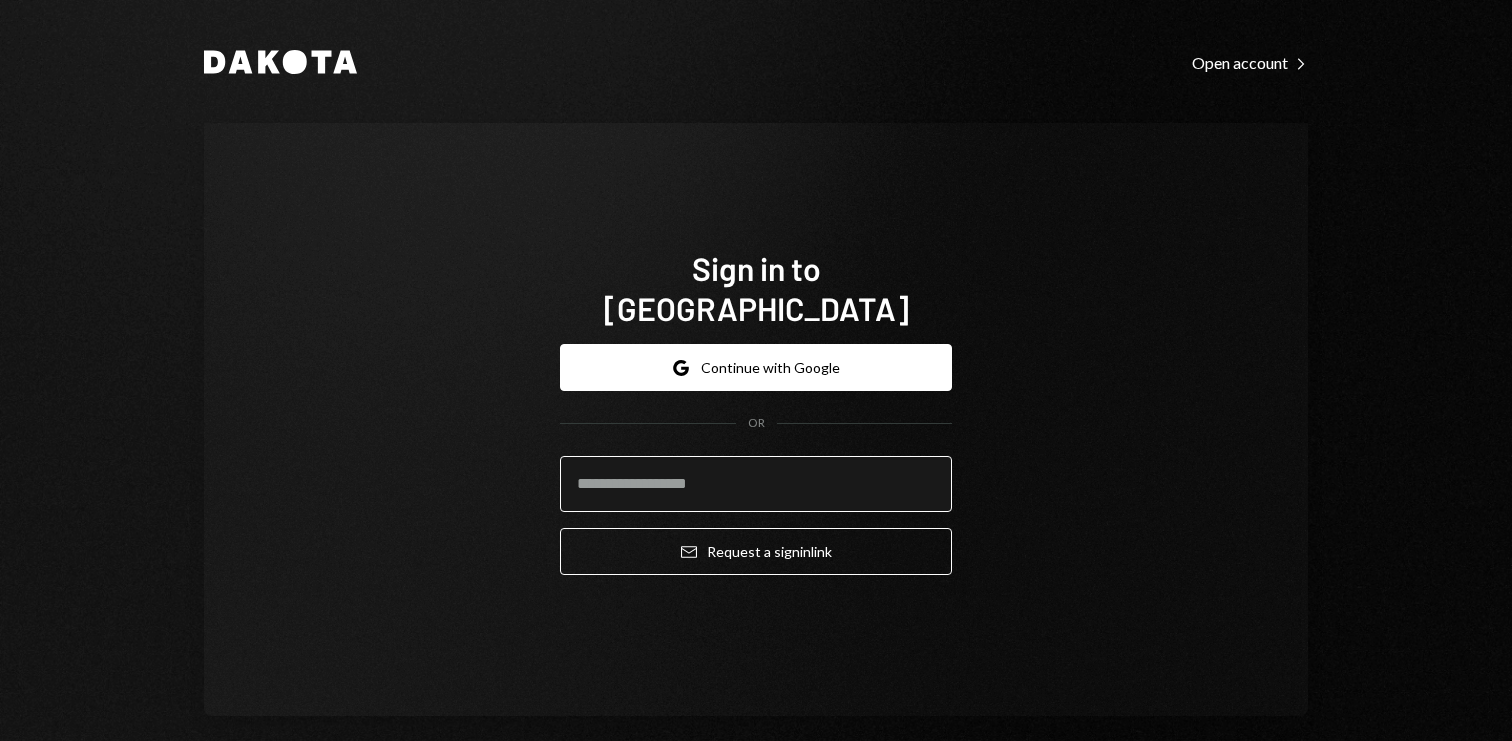 click at bounding box center [756, 484] 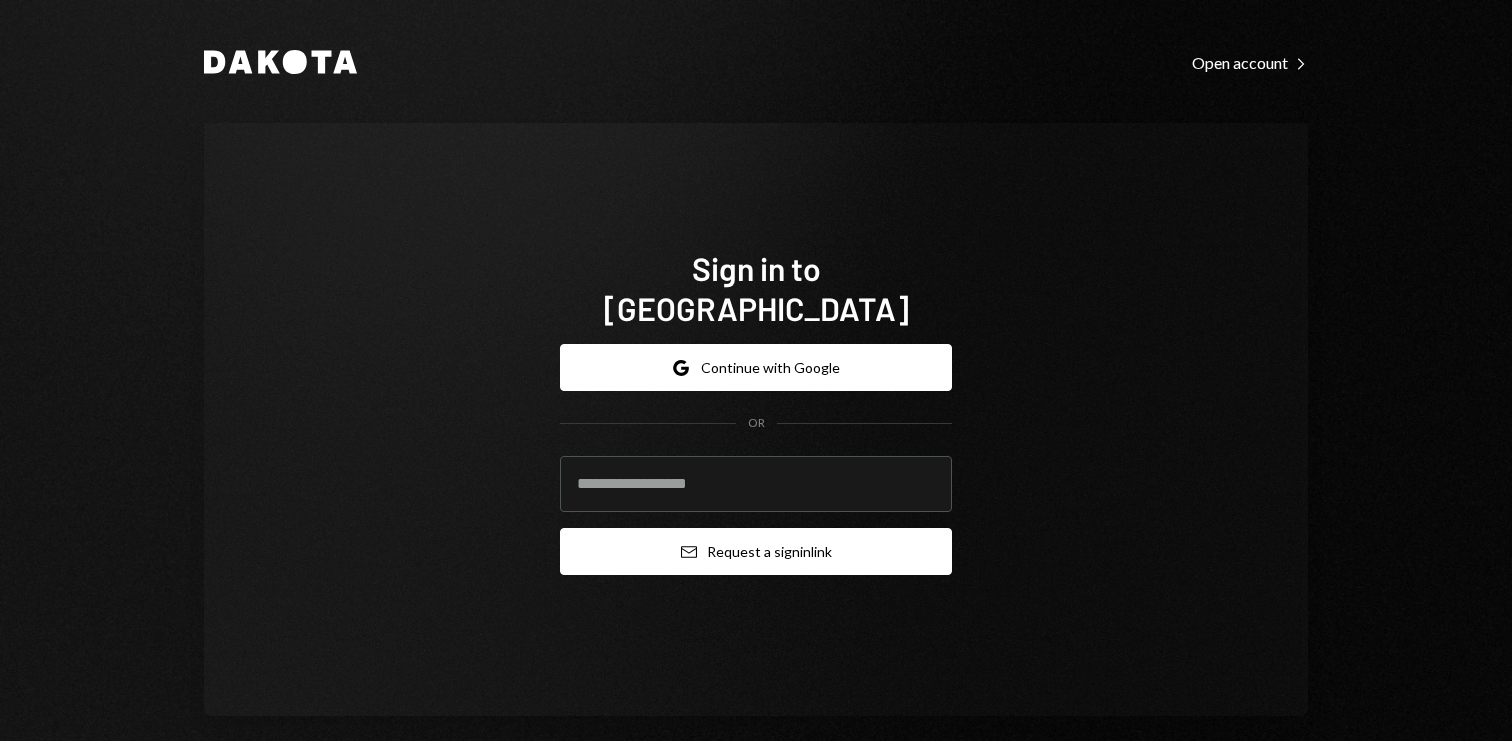 type on "**********" 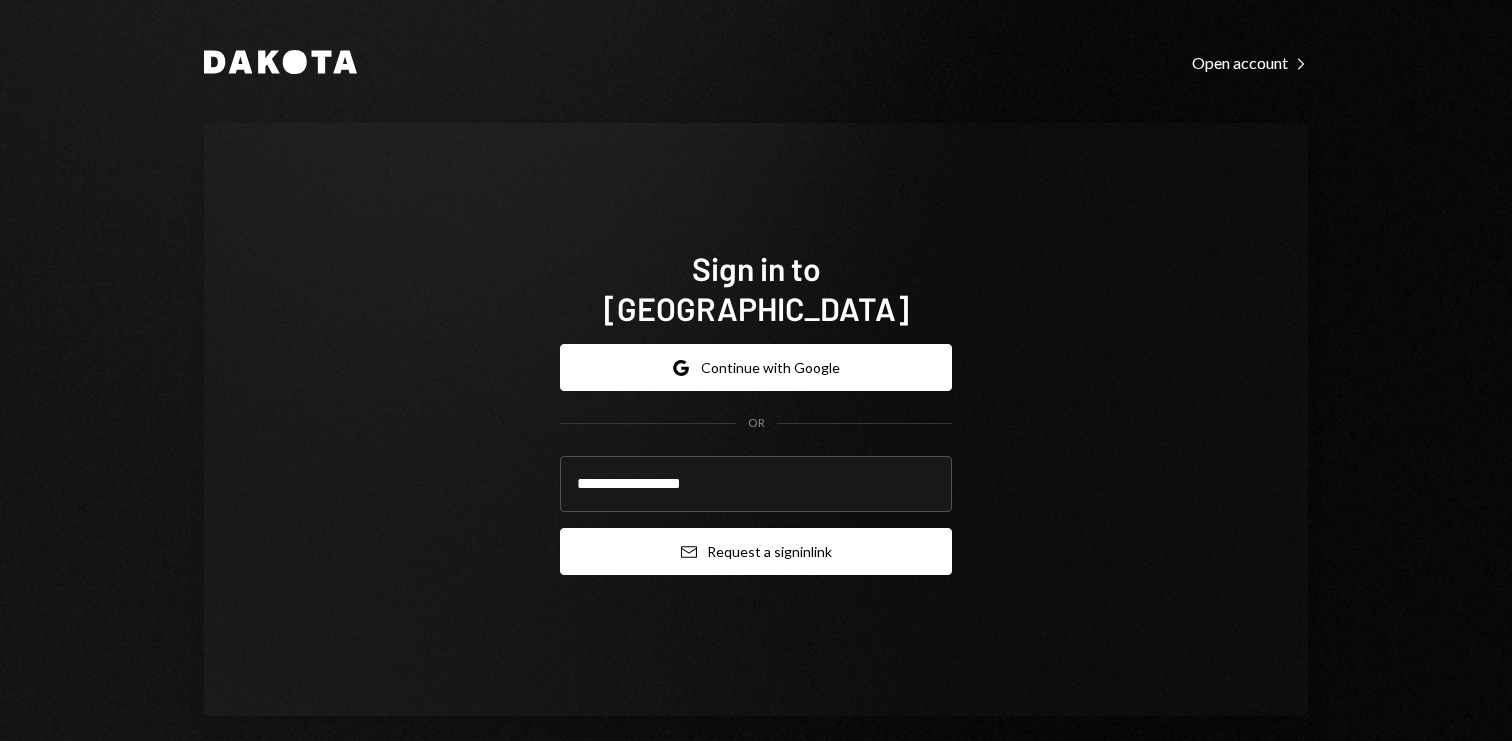 click on "Email Request a sign  in  link" at bounding box center (756, 551) 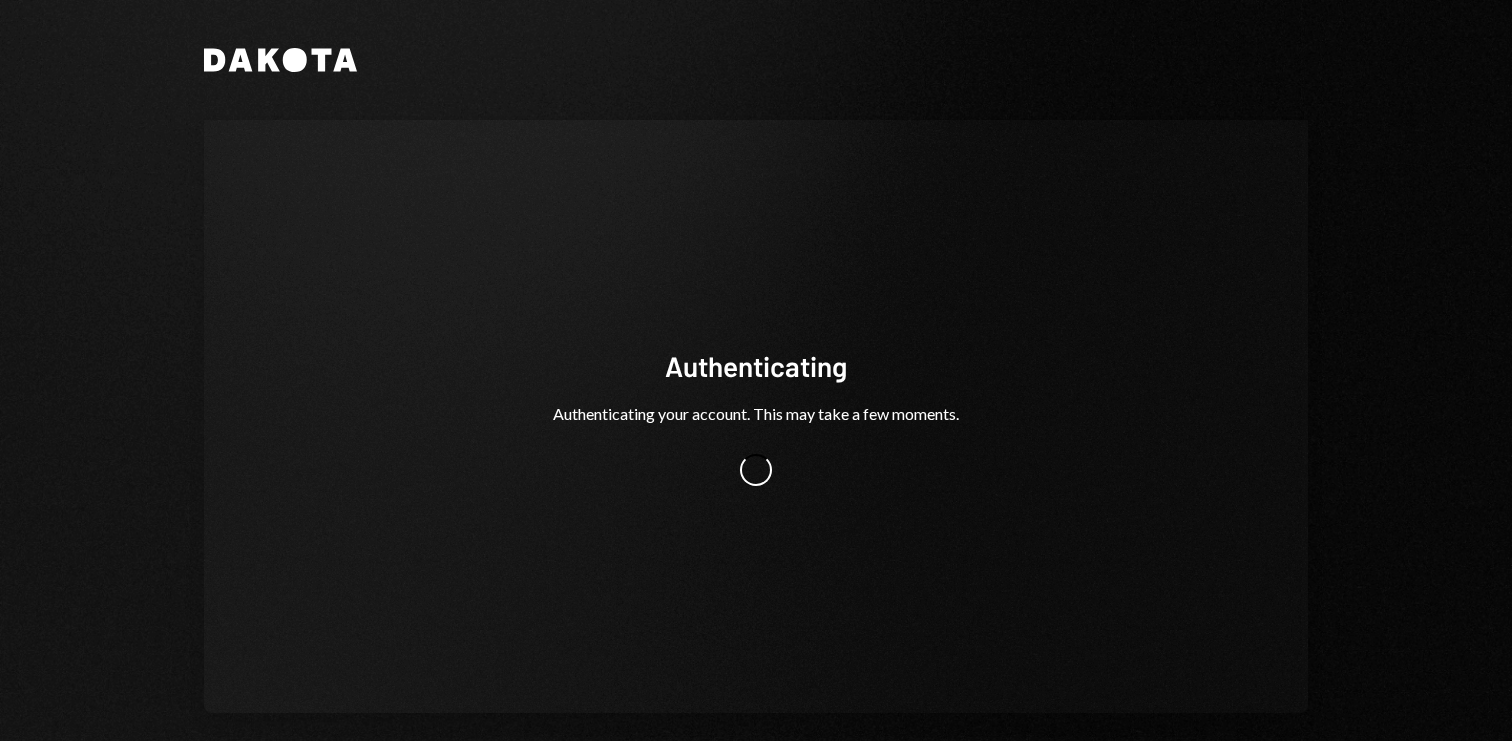 scroll, scrollTop: 0, scrollLeft: 0, axis: both 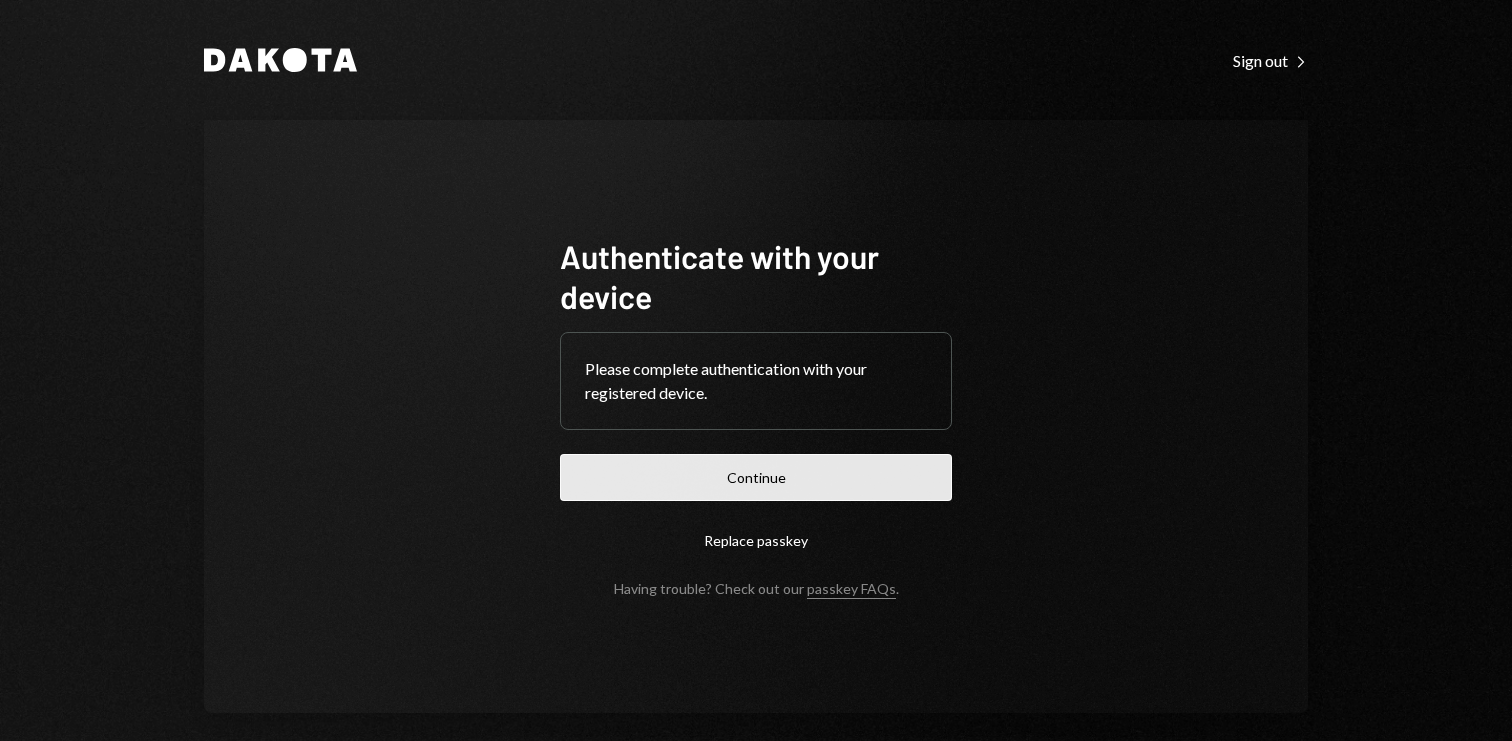 click on "Continue" at bounding box center (756, 477) 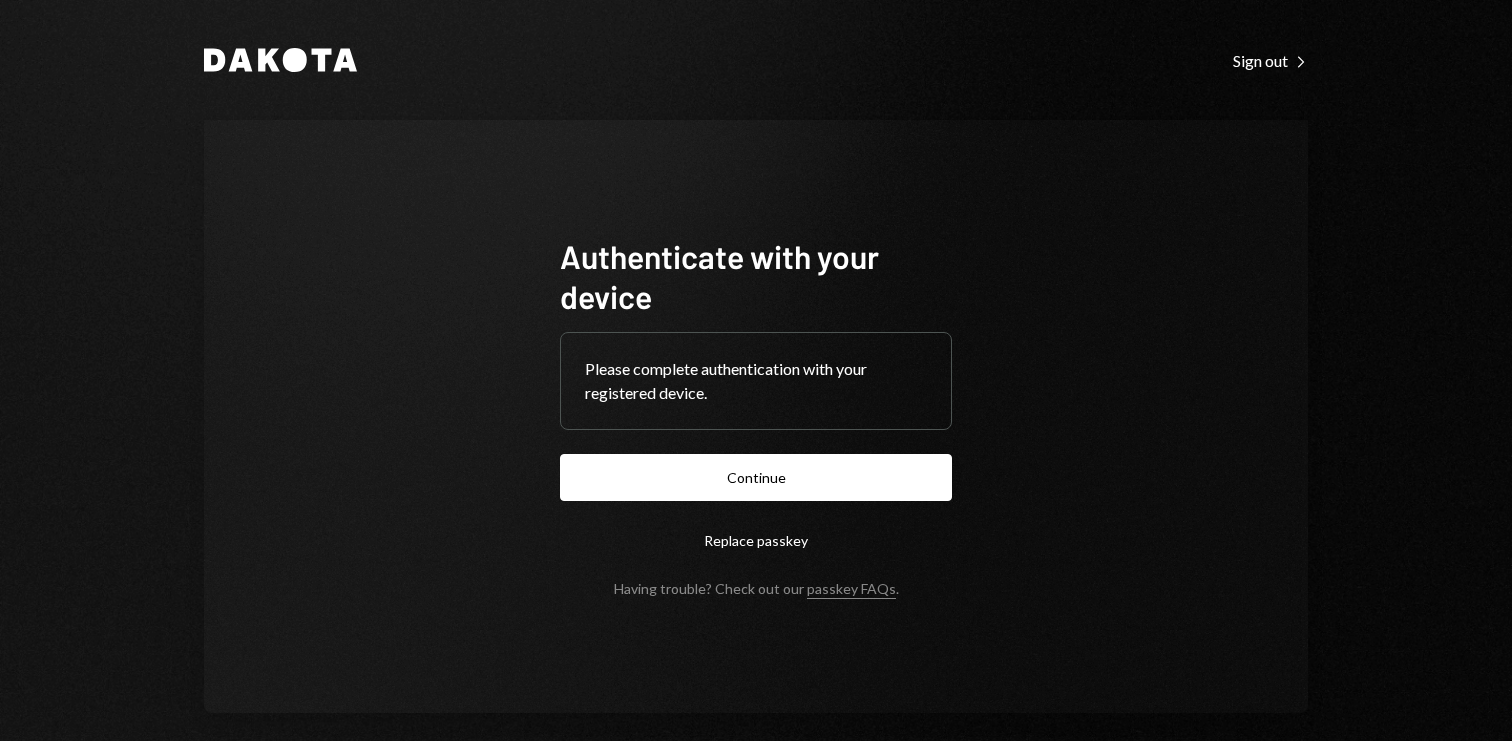 scroll, scrollTop: 0, scrollLeft: 0, axis: both 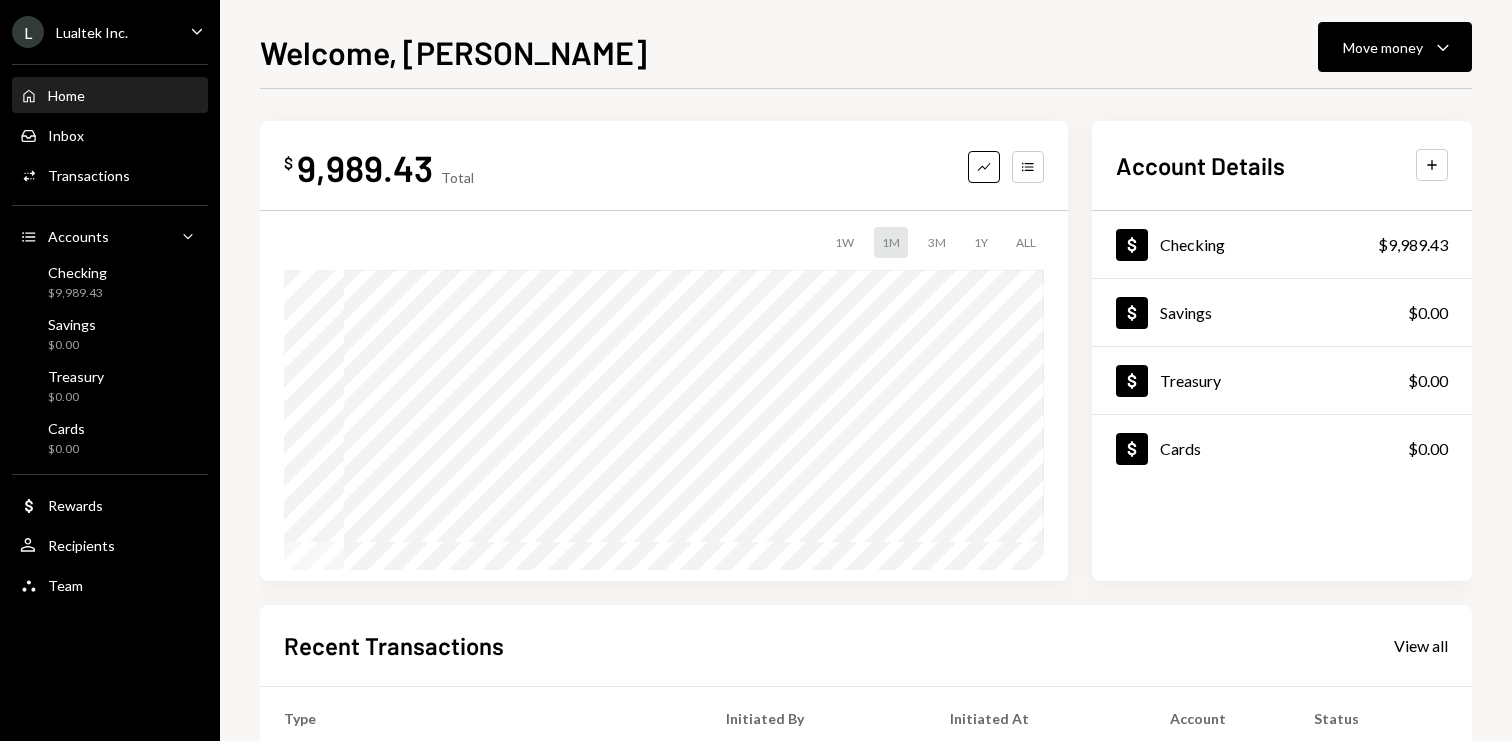 click on "Lualtek Inc." at bounding box center (92, 32) 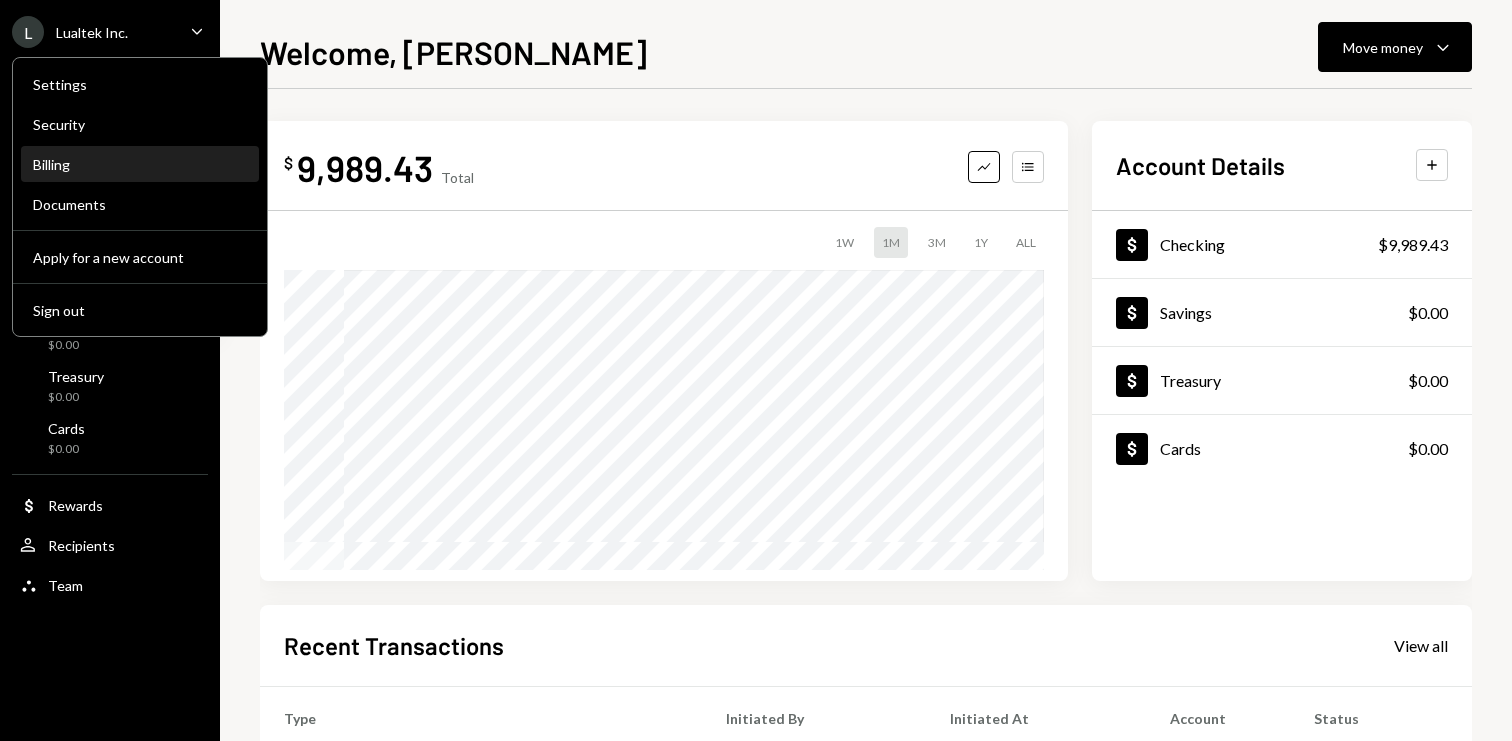 click on "Billing" at bounding box center [140, 164] 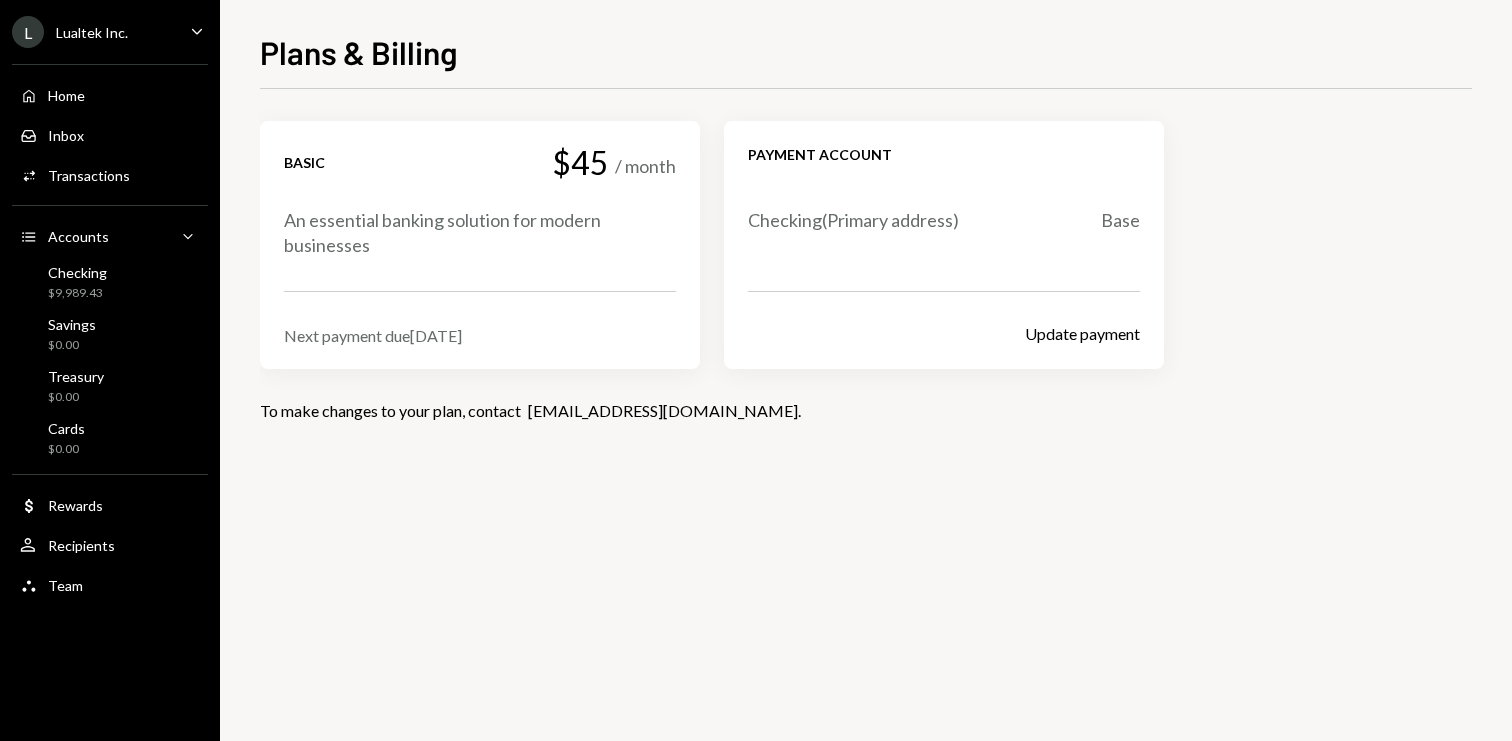 click on "Next payment due  [DATE]" at bounding box center [480, 335] 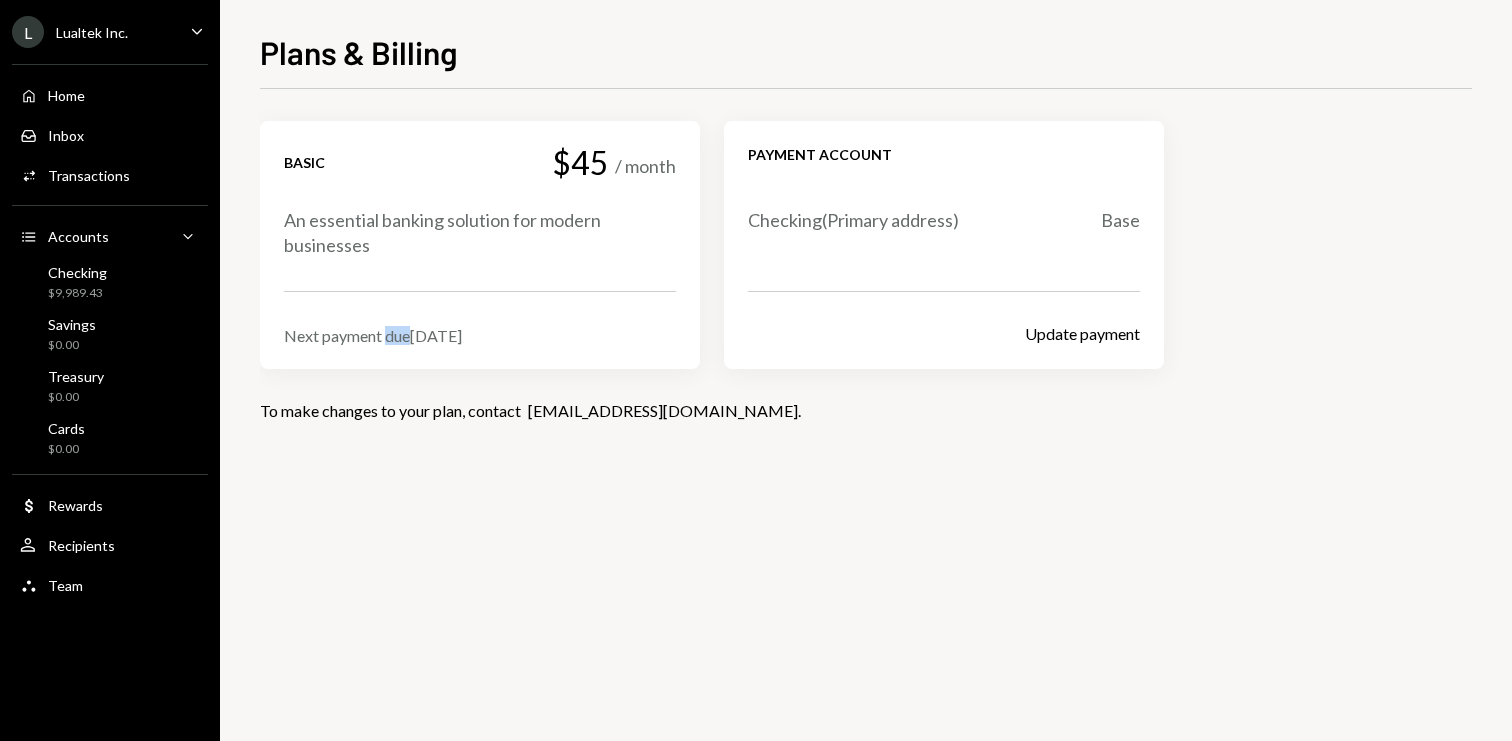 click on "Next payment due  [DATE]" at bounding box center [480, 335] 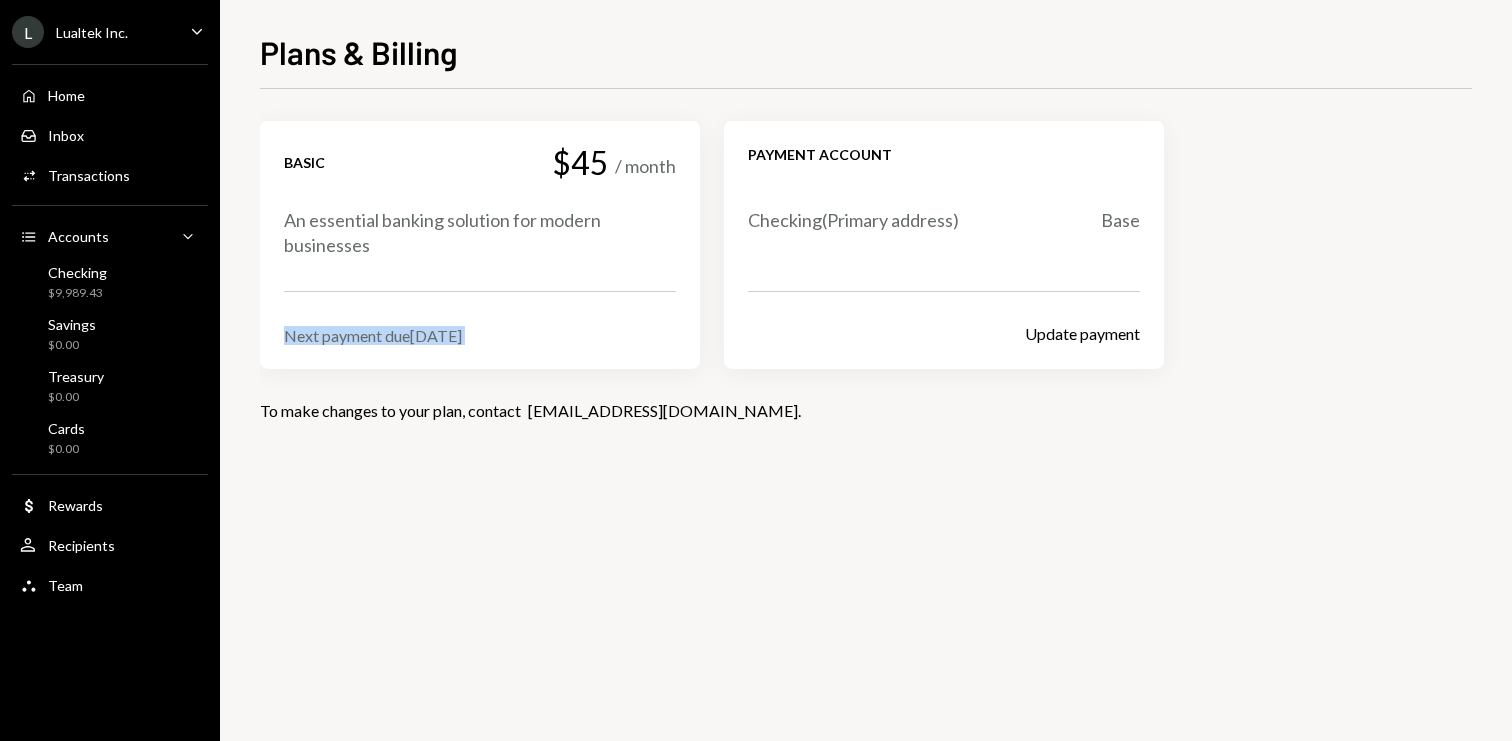 click on "Next payment due  [DATE]" at bounding box center (480, 335) 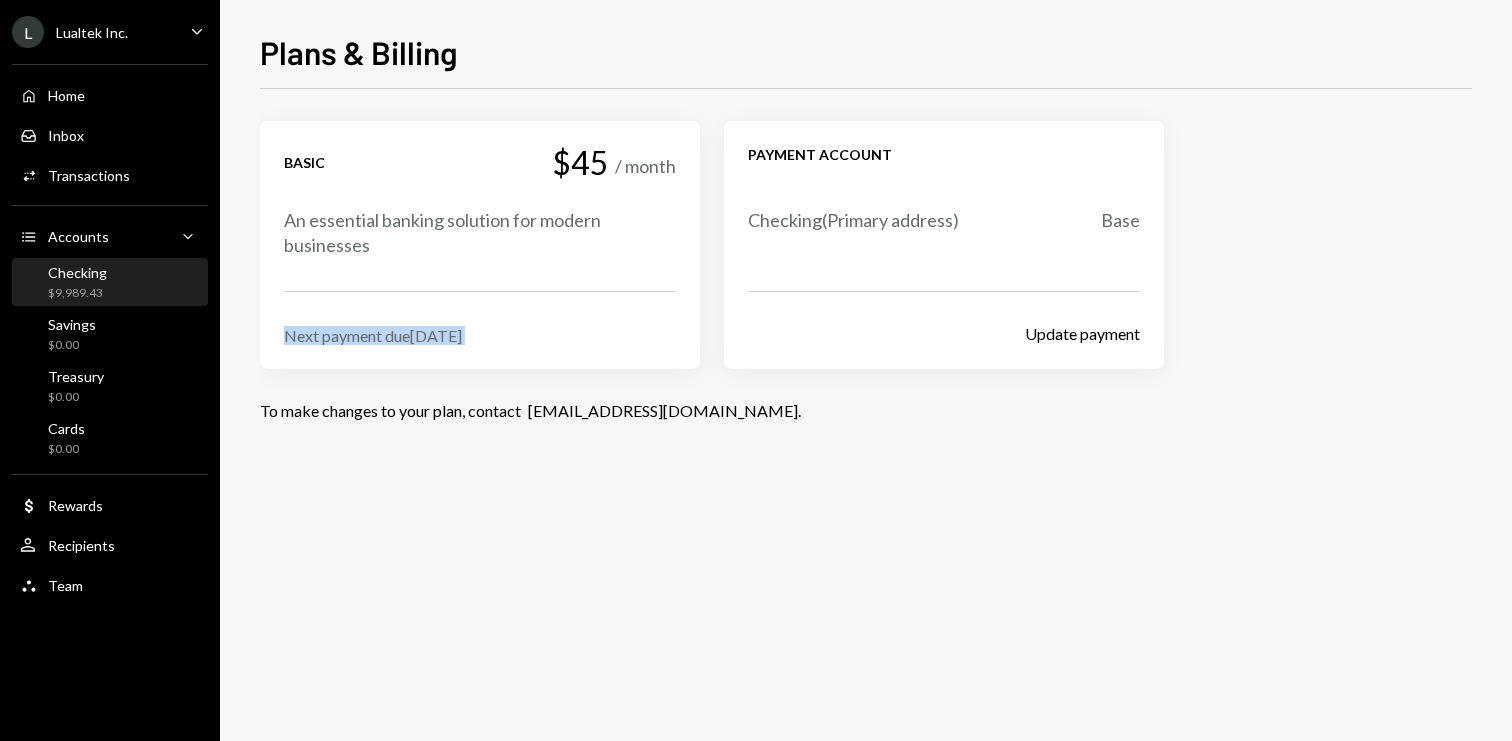 click on "Checking $9,989.43" at bounding box center [110, 283] 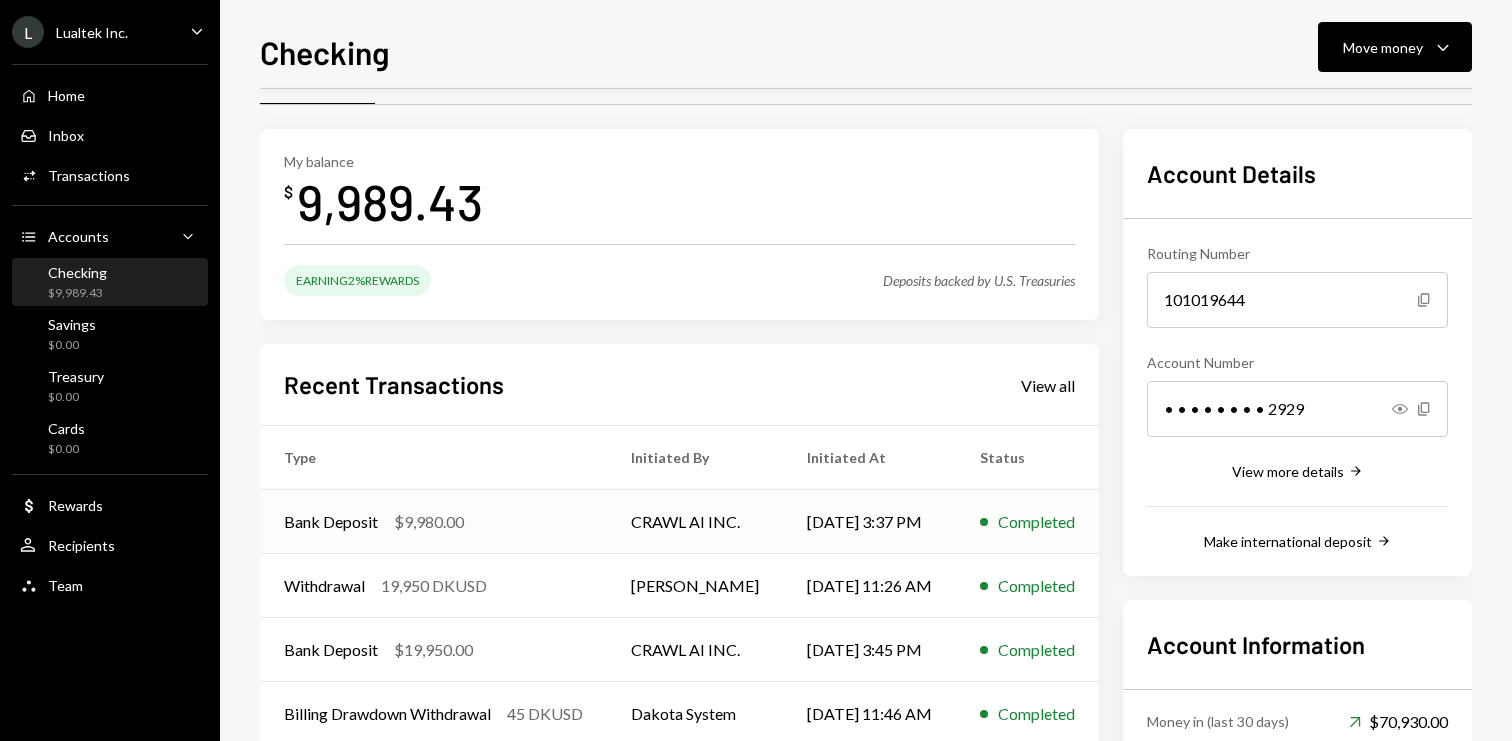scroll, scrollTop: 52, scrollLeft: 0, axis: vertical 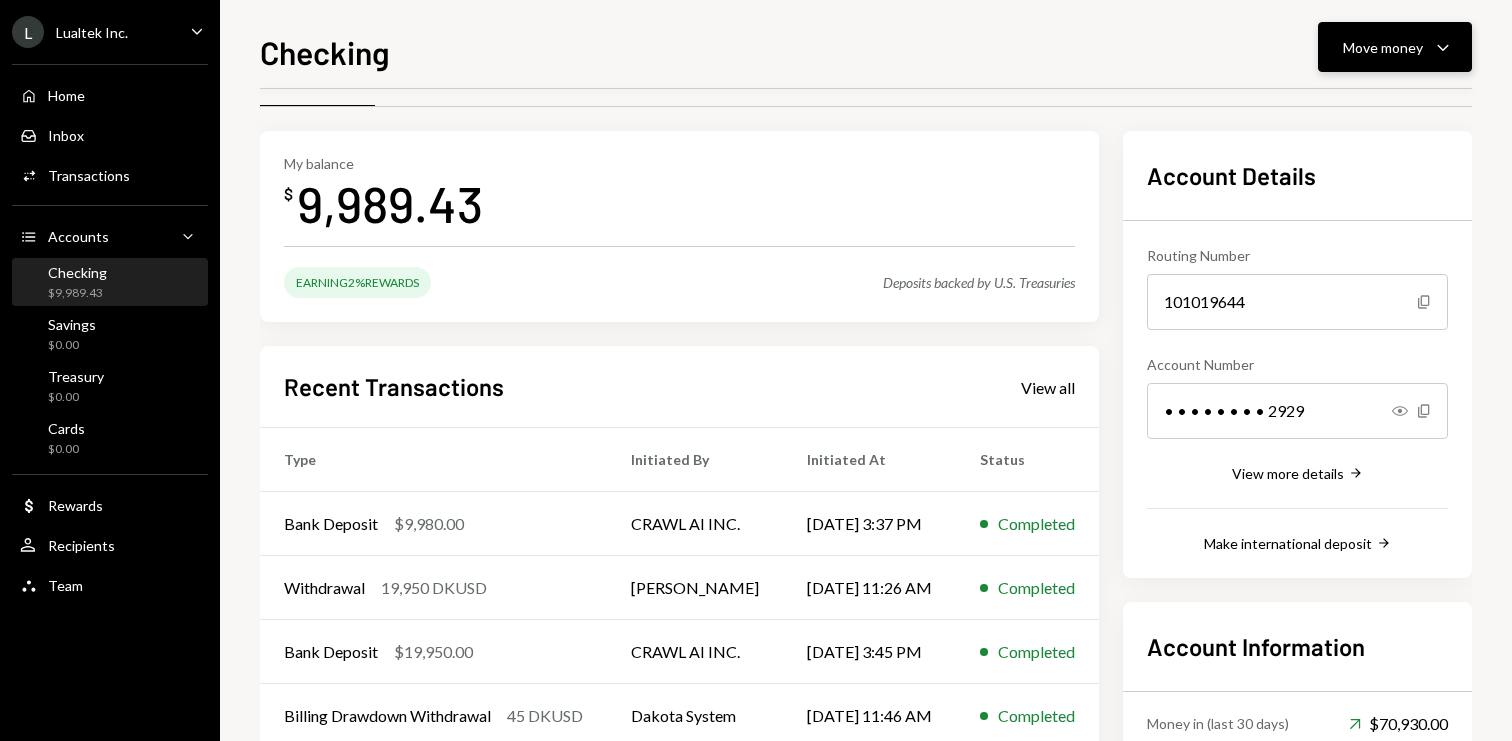 click on "Move money" at bounding box center [1383, 47] 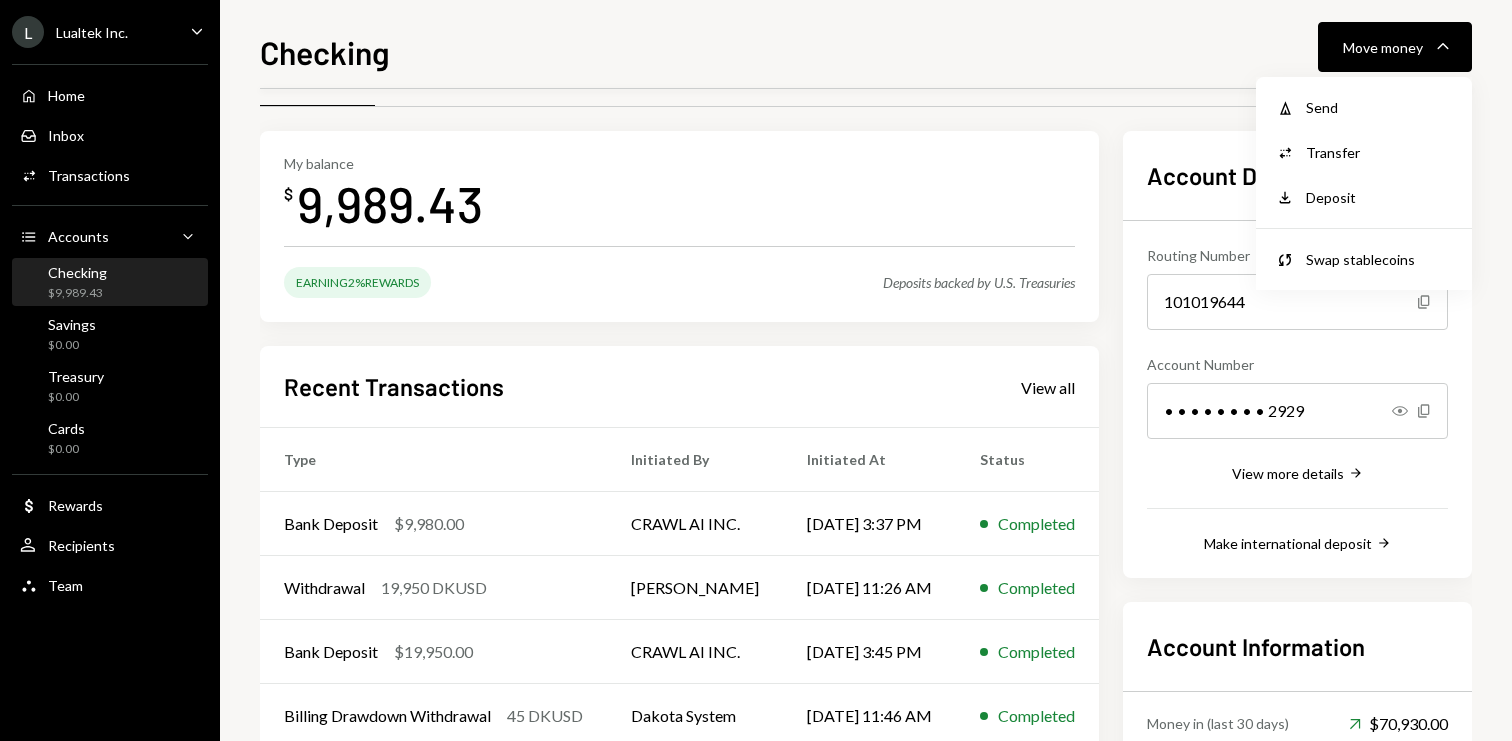 click on "Withdraw Send Convert Transfer Deposit Deposit Swap Swap stablecoins" at bounding box center (1364, 183) 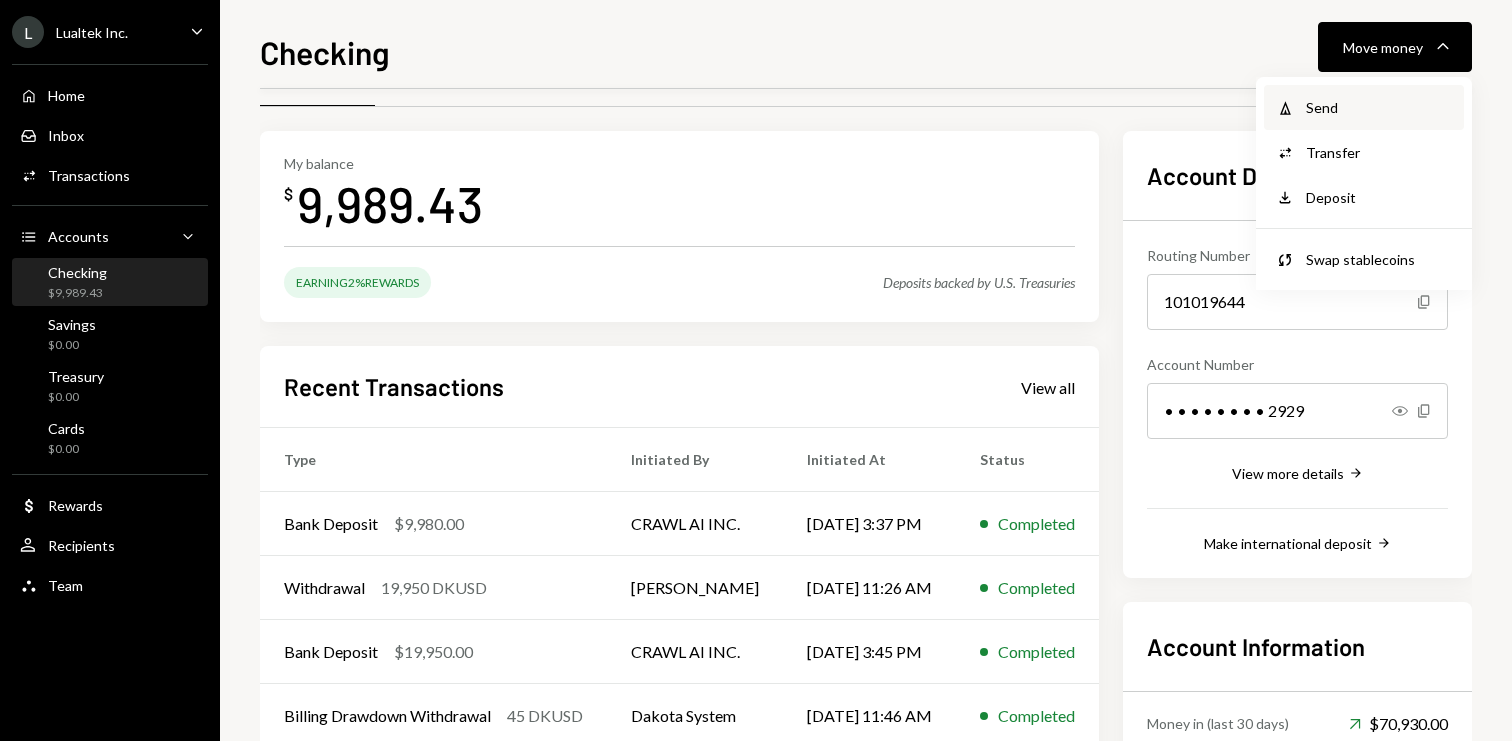 click on "Withdraw Send" at bounding box center (1364, 107) 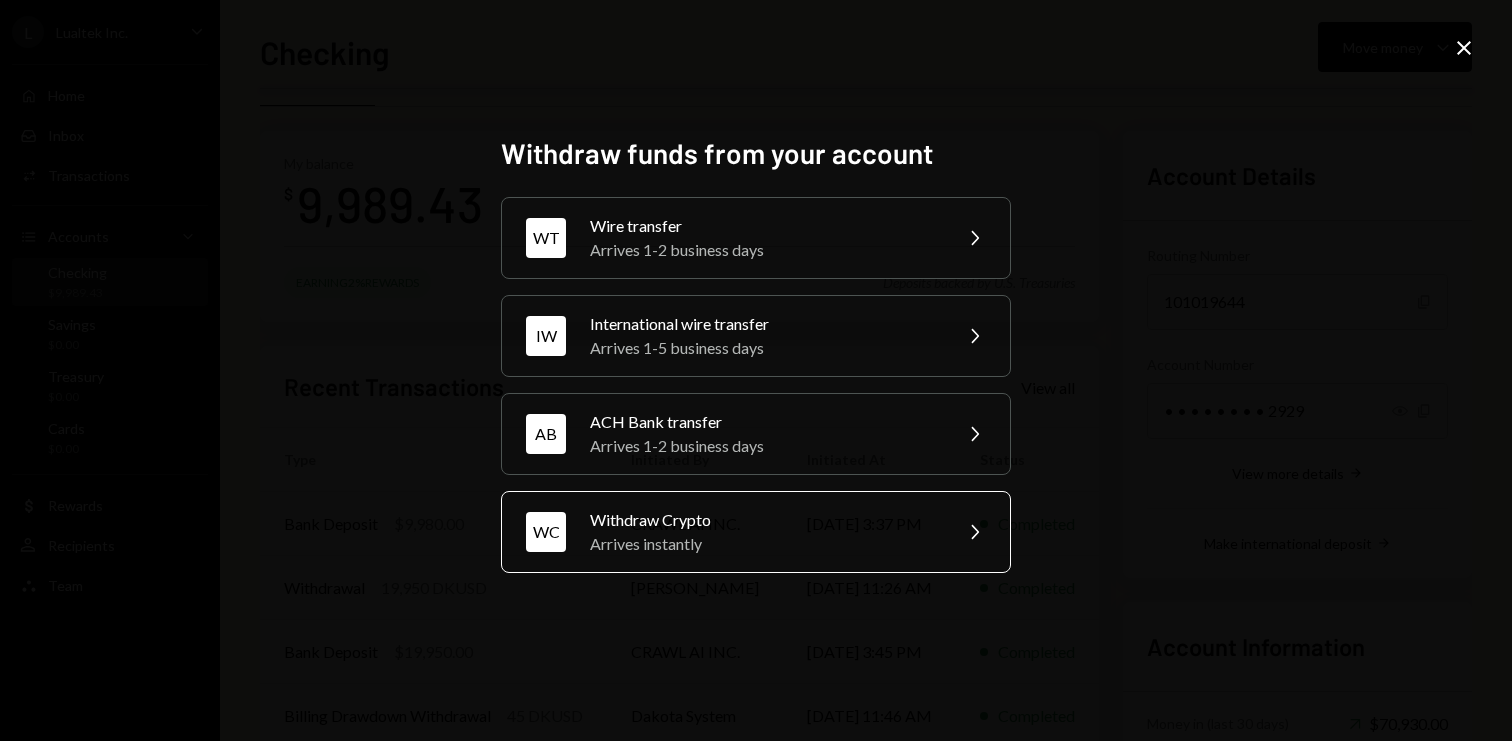 click on "Withdraw Crypto" at bounding box center (764, 520) 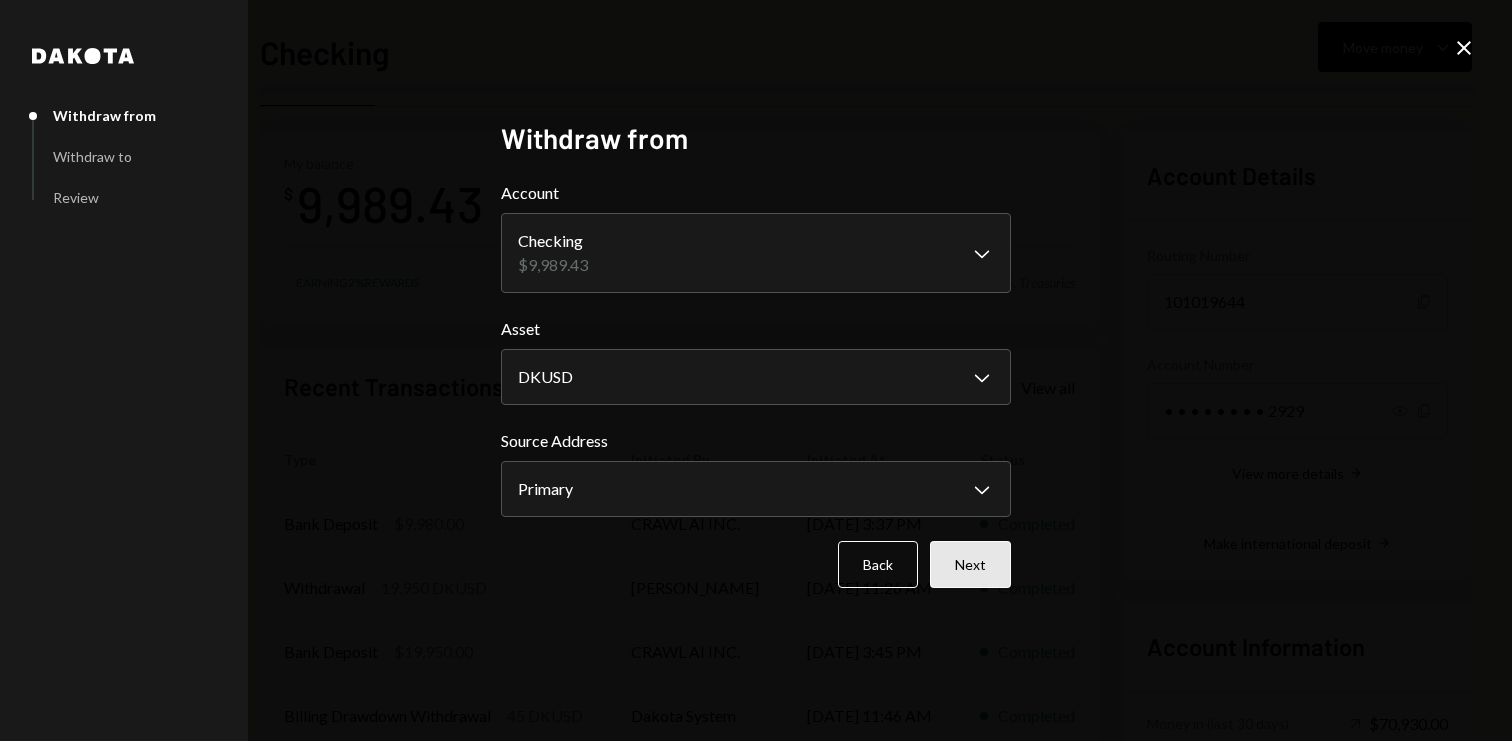 click on "Next" at bounding box center [970, 564] 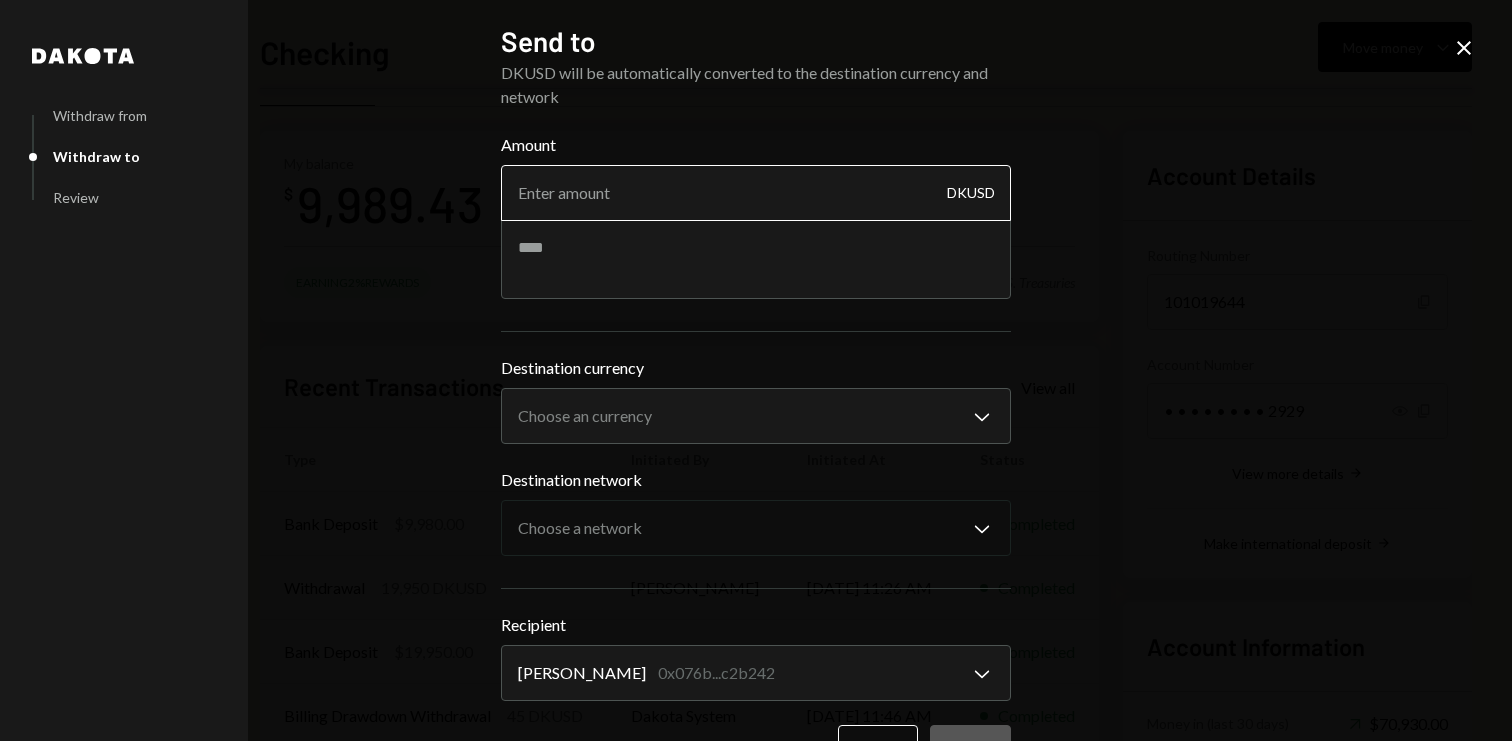 click on "Amount" at bounding box center (756, 193) 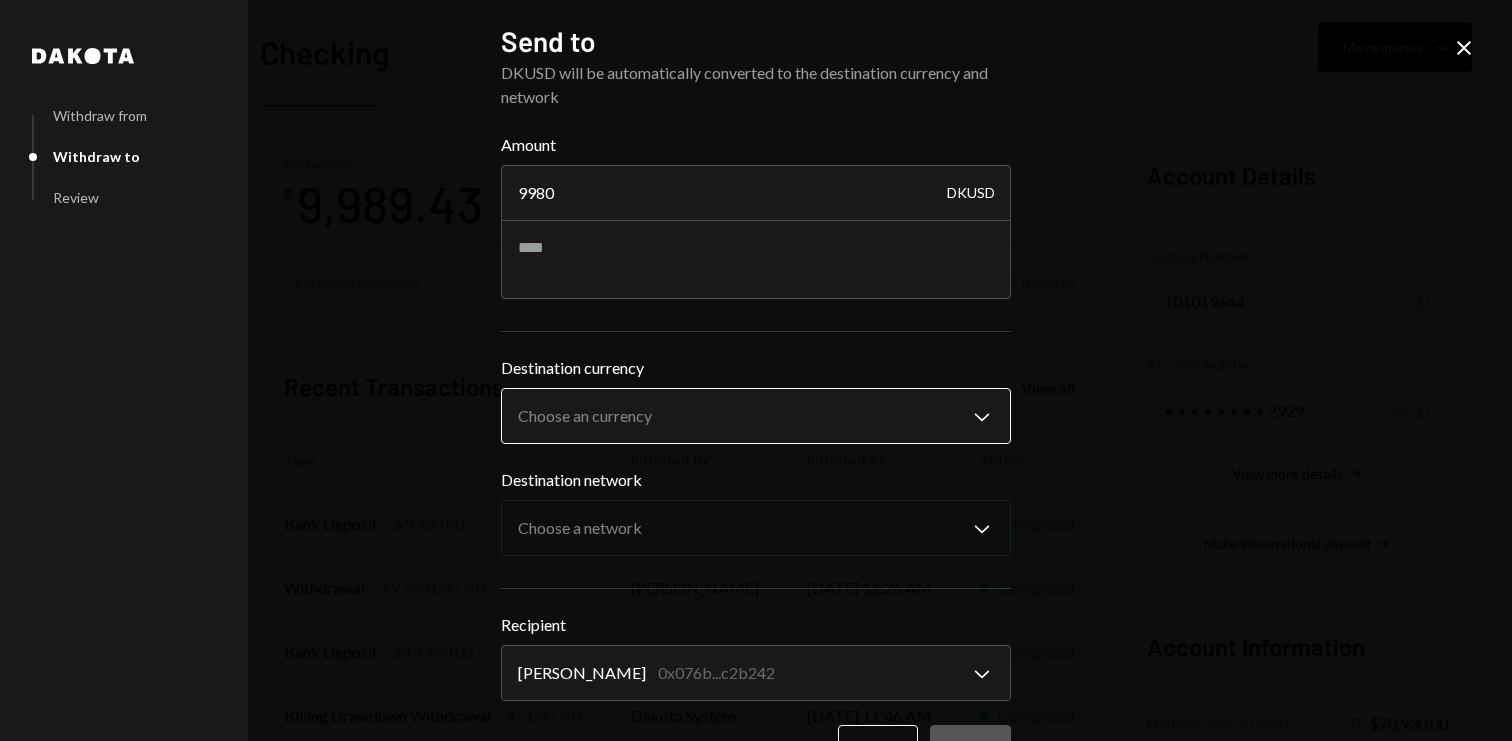 type on "9980" 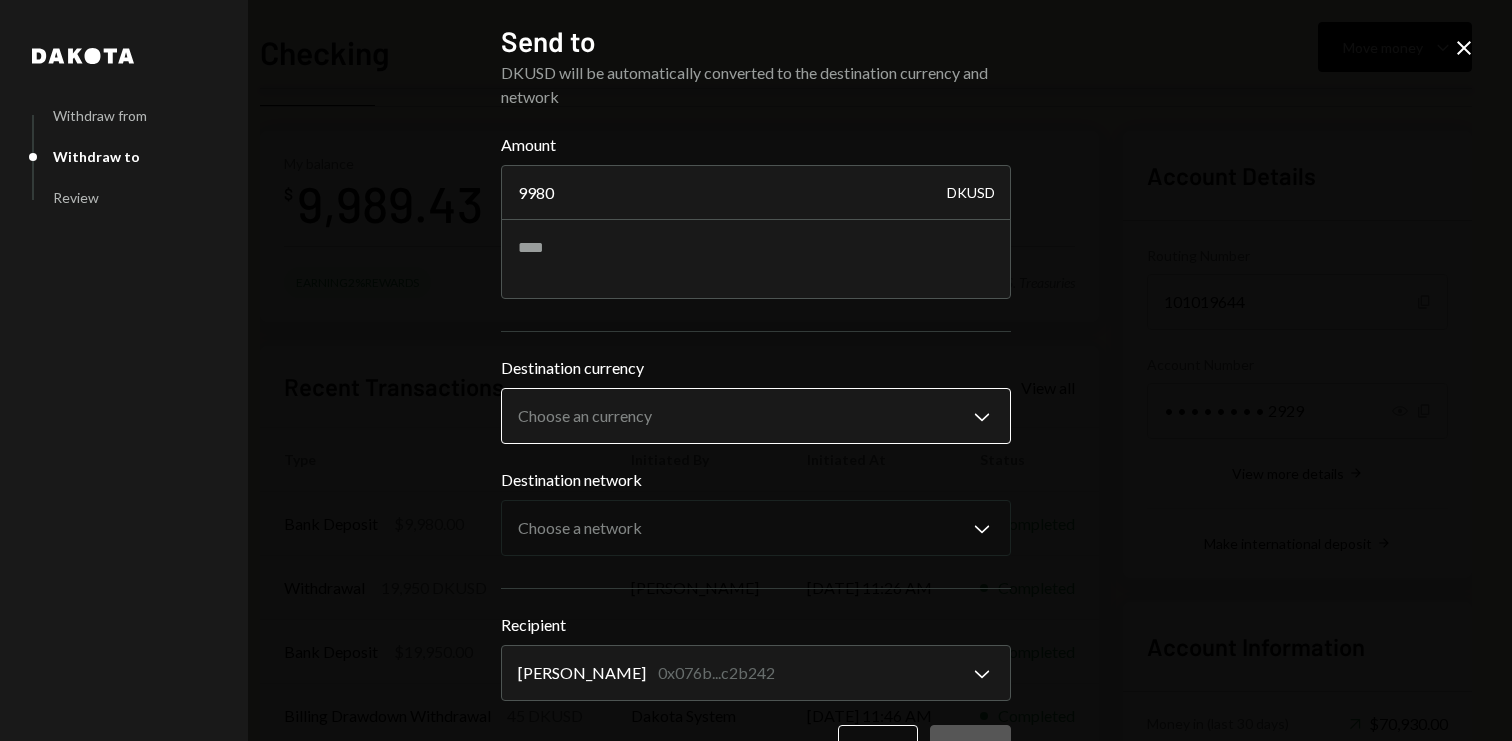 click on "L Lualtek Inc. Caret Down Home Home Inbox Inbox Activities Transactions Accounts Accounts Caret Down Checking $9,989.43 Savings $0.00 Treasury $0.00 Cards $0.00 Dollar Rewards User Recipients Team Team Checking Move money Caret Down Overview Security Settings My balance $ 9,989.43 Earning  2%  Rewards Deposits backed by U.S. Treasuries Recent Transactions View all Type Initiated By Initiated At Status Bank Deposit $9,980.00 CRAWL AI INC. [DATE] 3:37 PM Completed Withdrawal 19,950  DKUSD [PERSON_NAME] [DATE] 11:26 AM Completed Bank Deposit $19,950.00 CRAWL AI INC. [DATE] 3:45 PM Completed Billing Drawdown Withdrawal 45  DKUSD Dakota System [DATE] 11:46 AM Completed Withdrawal 26,950  DKUSD [PERSON_NAME] [DATE] 10:34 AM Completed Account Details Routing Number [FINANCIAL_ID] Copy Account Number • • • • • • • •  2929 Show Copy View more details Right Arrow Make international deposit Right Arrow Account Information Money in (last 30 days) Up Right Arrow $70,930.00 Money out (last 30 days)" at bounding box center (756, 370) 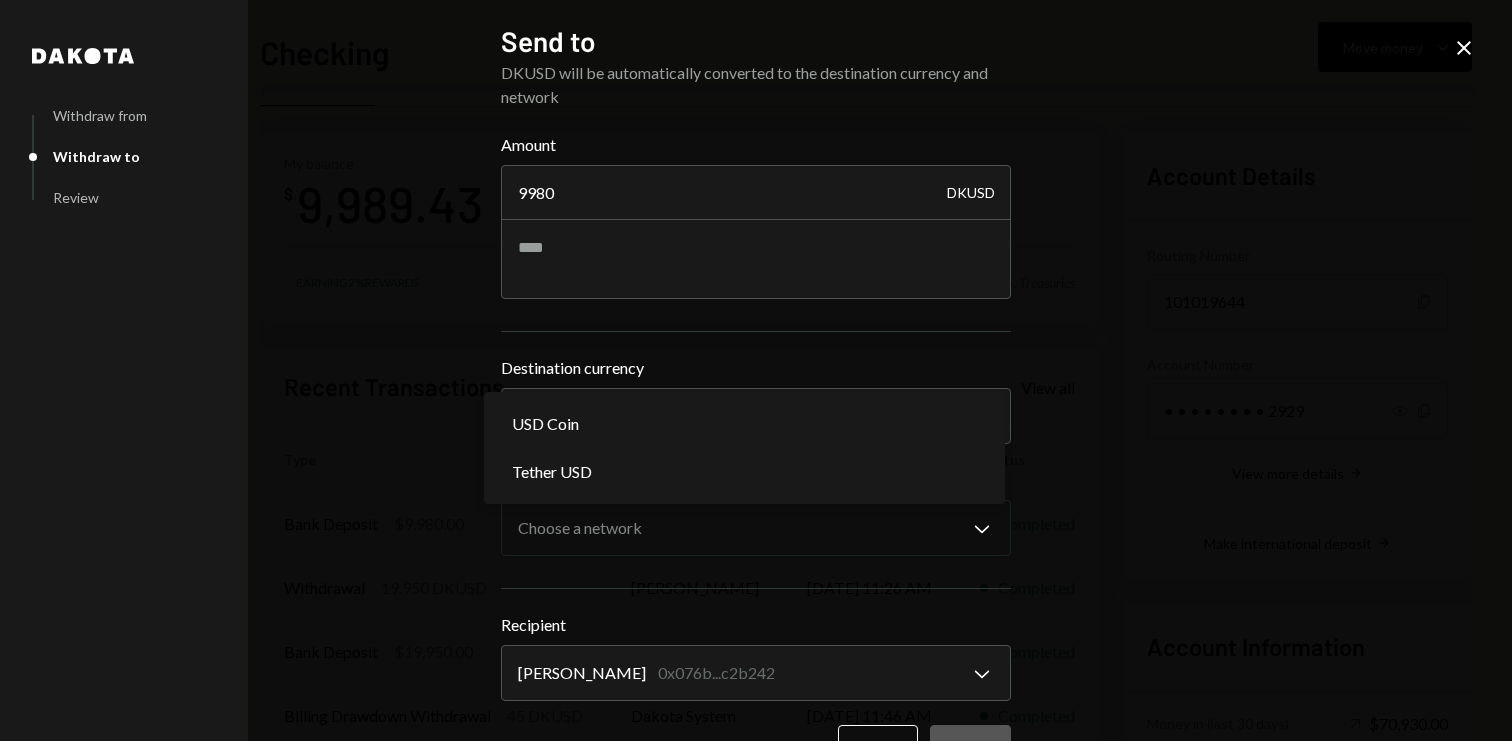 select on "****" 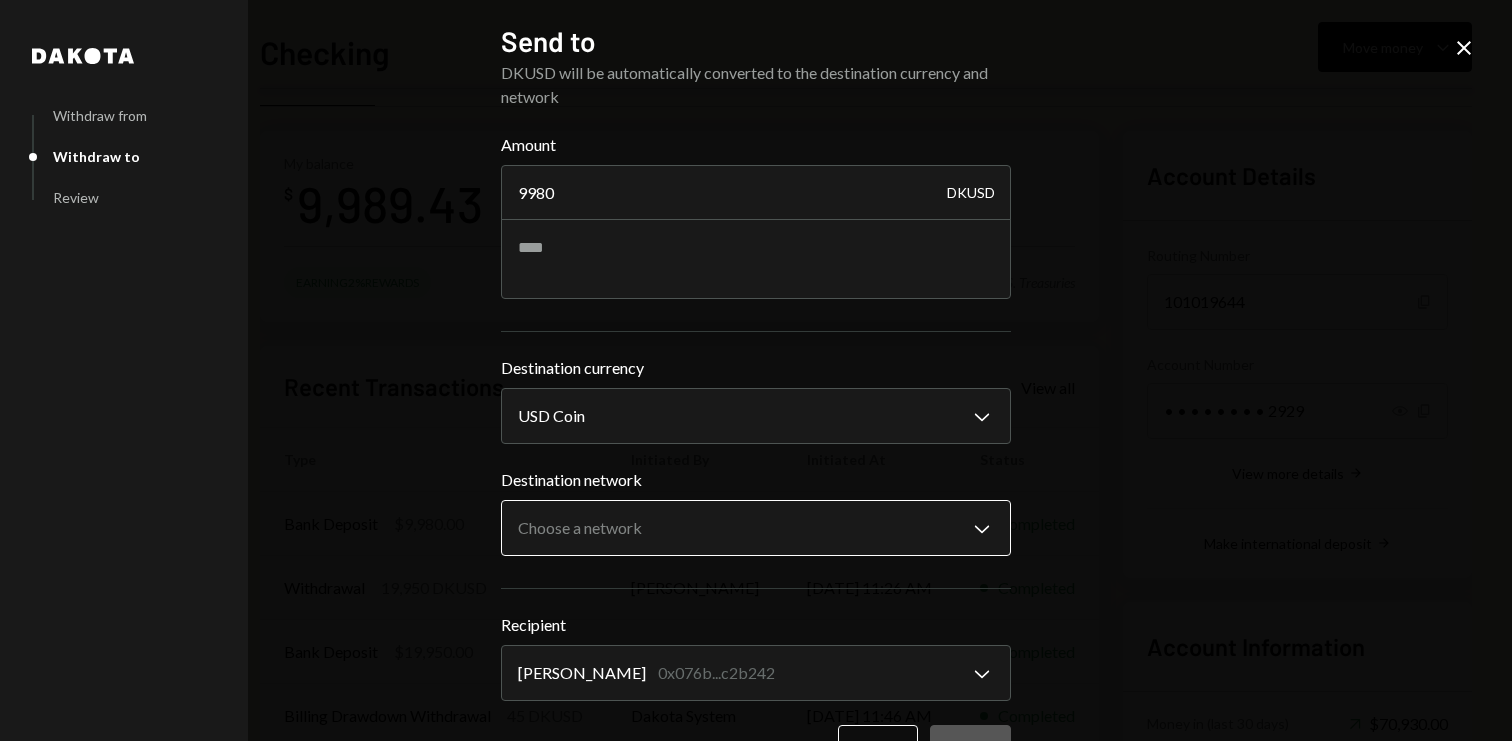 click on "L Lualtek Inc. Caret Down Home Home Inbox Inbox Activities Transactions Accounts Accounts Caret Down Checking $9,989.43 Savings $0.00 Treasury $0.00 Cards $0.00 Dollar Rewards User Recipients Team Team Checking Move money Caret Down Overview Security Settings My balance $ 9,989.43 Earning  2%  Rewards Deposits backed by U.S. Treasuries Recent Transactions View all Type Initiated By Initiated At Status Bank Deposit $9,980.00 CRAWL AI INC. [DATE] 3:37 PM Completed Withdrawal 19,950  DKUSD [PERSON_NAME] [DATE] 11:26 AM Completed Bank Deposit $19,950.00 CRAWL AI INC. [DATE] 3:45 PM Completed Billing Drawdown Withdrawal 45  DKUSD Dakota System [DATE] 11:46 AM Completed Withdrawal 26,950  DKUSD [PERSON_NAME] [DATE] 10:34 AM Completed Account Details Routing Number [FINANCIAL_ID] Copy Account Number • • • • • • • •  2929 Show Copy View more details Right Arrow Make international deposit Right Arrow Account Information Money in (last 30 days) Up Right Arrow $70,930.00 Money out (last 30 days)" at bounding box center [756, 370] 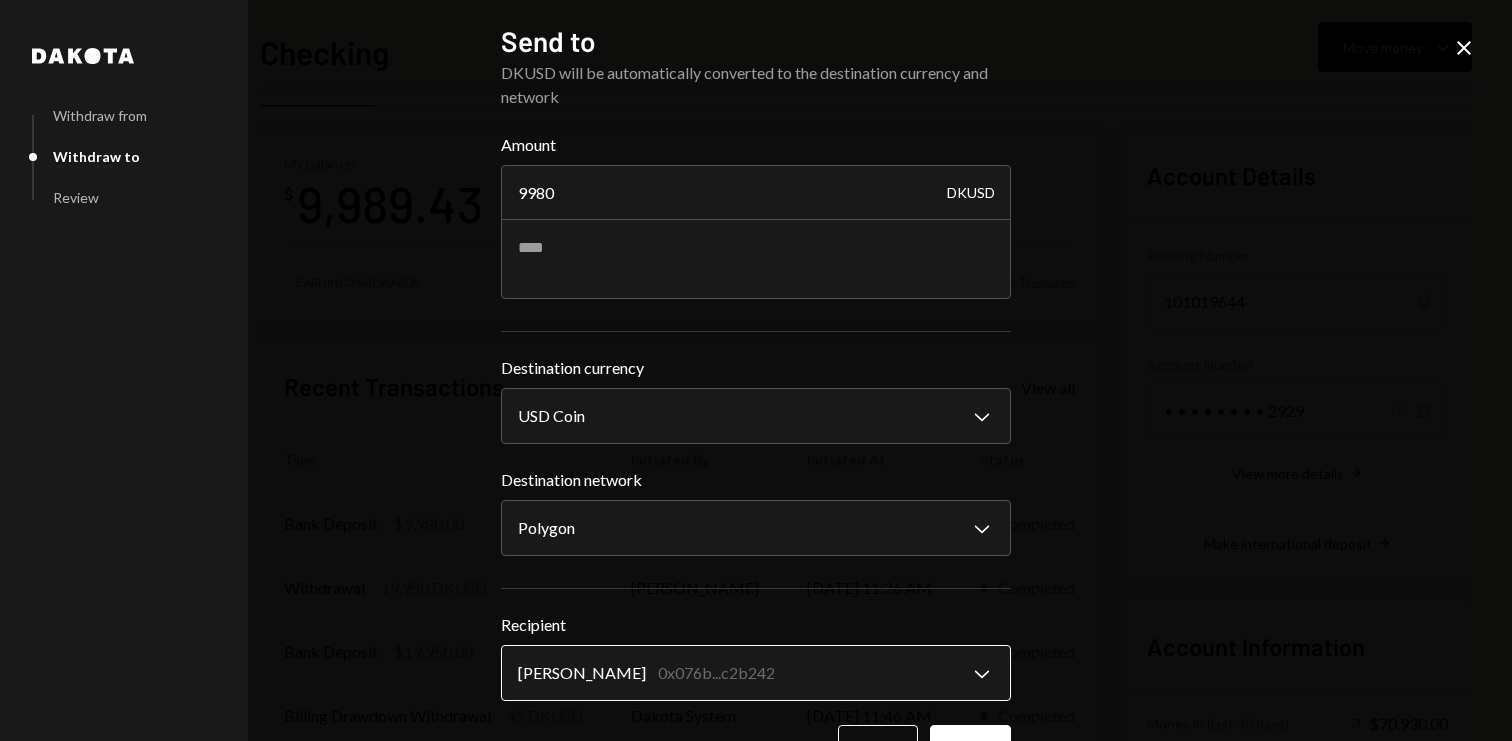click on "L Lualtek Inc. Caret Down Home Home Inbox Inbox Activities Transactions Accounts Accounts Caret Down Checking $9,989.43 Savings $0.00 Treasury $0.00 Cards $0.00 Dollar Rewards User Recipients Team Team Checking Move money Caret Down Overview Security Settings My balance $ 9,989.43 Earning  2%  Rewards Deposits backed by U.S. Treasuries Recent Transactions View all Type Initiated By Initiated At Status Bank Deposit $9,980.00 CRAWL AI INC. [DATE] 3:37 PM Completed Withdrawal 19,950  DKUSD [PERSON_NAME] [DATE] 11:26 AM Completed Bank Deposit $19,950.00 CRAWL AI INC. [DATE] 3:45 PM Completed Billing Drawdown Withdrawal 45  DKUSD Dakota System [DATE] 11:46 AM Completed Withdrawal 26,950  DKUSD [PERSON_NAME] [DATE] 10:34 AM Completed Account Details Routing Number [FINANCIAL_ID] Copy Account Number • • • • • • • •  2929 Show Copy View more details Right Arrow Make international deposit Right Arrow Account Information Money in (last 30 days) Up Right Arrow $70,930.00 Money out (last 30 days)" at bounding box center (756, 370) 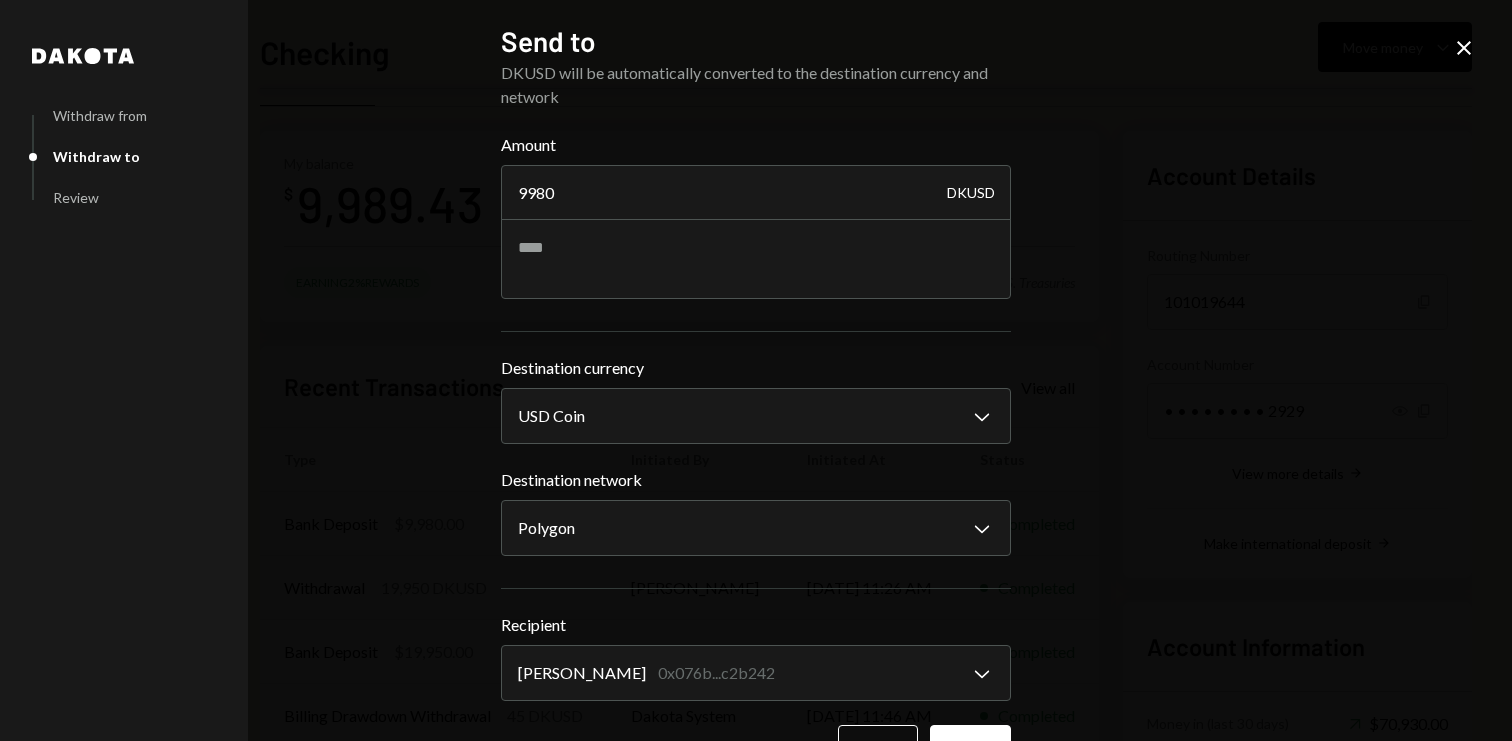 click on "L Lualtek Inc. Caret Down Home Home Inbox Inbox Activities Transactions Accounts Accounts Caret Down Checking $9,989.43 Savings $0.00 Treasury $0.00 Cards $0.00 Dollar Rewards User Recipients Team Team Checking Move money Caret Down Overview Security Settings My balance $ 9,989.43 Earning  2%  Rewards Deposits backed by U.S. Treasuries Recent Transactions View all Type Initiated By Initiated At Status Bank Deposit $9,980.00 CRAWL AI INC. [DATE] 3:37 PM Completed Withdrawal 19,950  DKUSD [PERSON_NAME] [DATE] 11:26 AM Completed Bank Deposit $19,950.00 CRAWL AI INC. [DATE] 3:45 PM Completed Billing Drawdown Withdrawal 45  DKUSD Dakota System [DATE] 11:46 AM Completed Withdrawal 26,950  DKUSD [PERSON_NAME] [DATE] 10:34 AM Completed Account Details Routing Number [FINANCIAL_ID] Copy Account Number • • • • • • • •  2929 Show Copy View more details Right Arrow Make international deposit Right Arrow Account Information Money in (last 30 days) Up Right Arrow $70,930.00 Money out (last 30 days)" at bounding box center (756, 370) 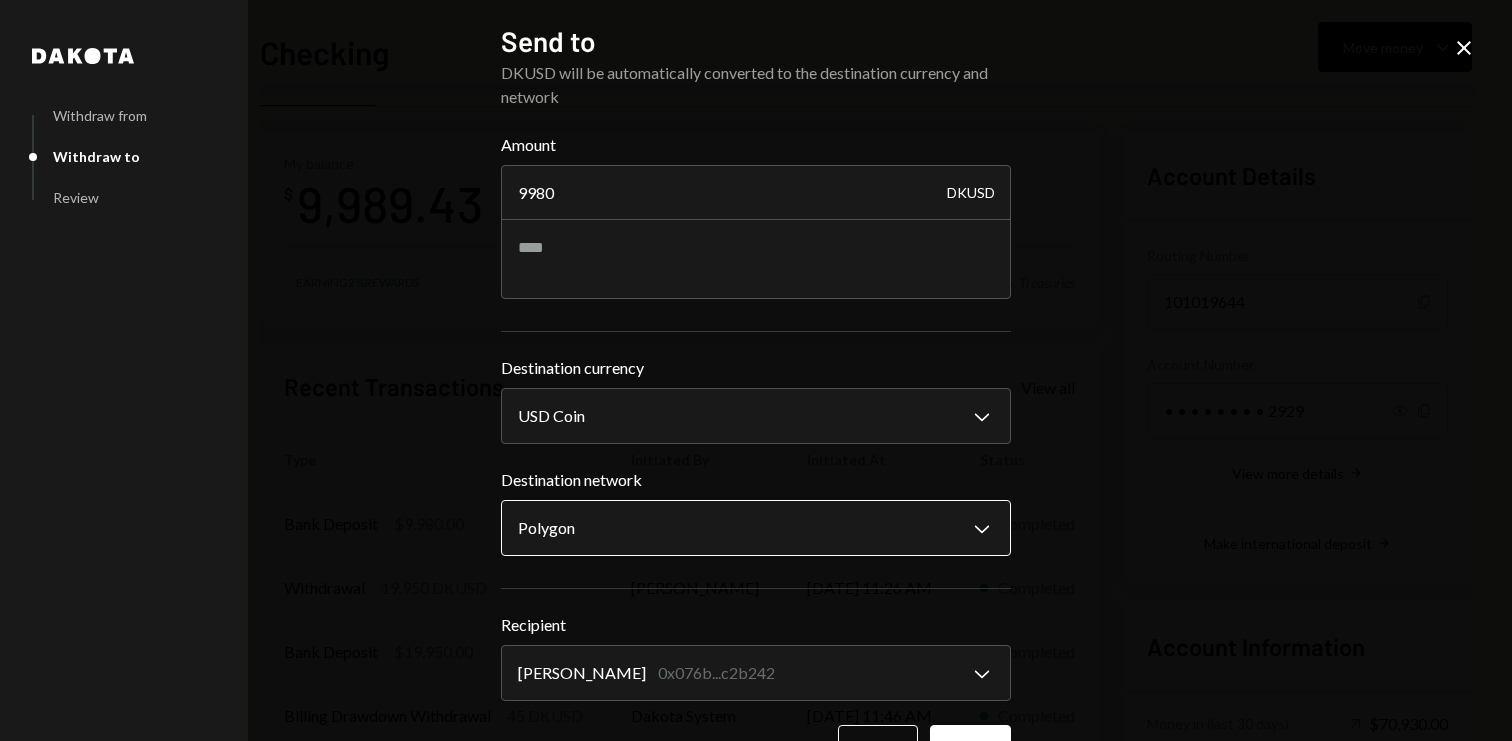 click on "L Lualtek Inc. Caret Down Home Home Inbox Inbox Activities Transactions Accounts Accounts Caret Down Checking $9,989.43 Savings $0.00 Treasury $0.00 Cards $0.00 Dollar Rewards User Recipients Team Team Checking Move money Caret Down Overview Security Settings My balance $ 9,989.43 Earning  2%  Rewards Deposits backed by U.S. Treasuries Recent Transactions View all Type Initiated By Initiated At Status Bank Deposit $9,980.00 CRAWL AI INC. [DATE] 3:37 PM Completed Withdrawal 19,950  DKUSD [PERSON_NAME] [DATE] 11:26 AM Completed Bank Deposit $19,950.00 CRAWL AI INC. [DATE] 3:45 PM Completed Billing Drawdown Withdrawal 45  DKUSD Dakota System [DATE] 11:46 AM Completed Withdrawal 26,950  DKUSD [PERSON_NAME] [DATE] 10:34 AM Completed Account Details Routing Number [FINANCIAL_ID] Copy Account Number • • • • • • • •  2929 Show Copy View more details Right Arrow Make international deposit Right Arrow Account Information Money in (last 30 days) Up Right Arrow $70,930.00 Money out (last 30 days)" at bounding box center (756, 370) 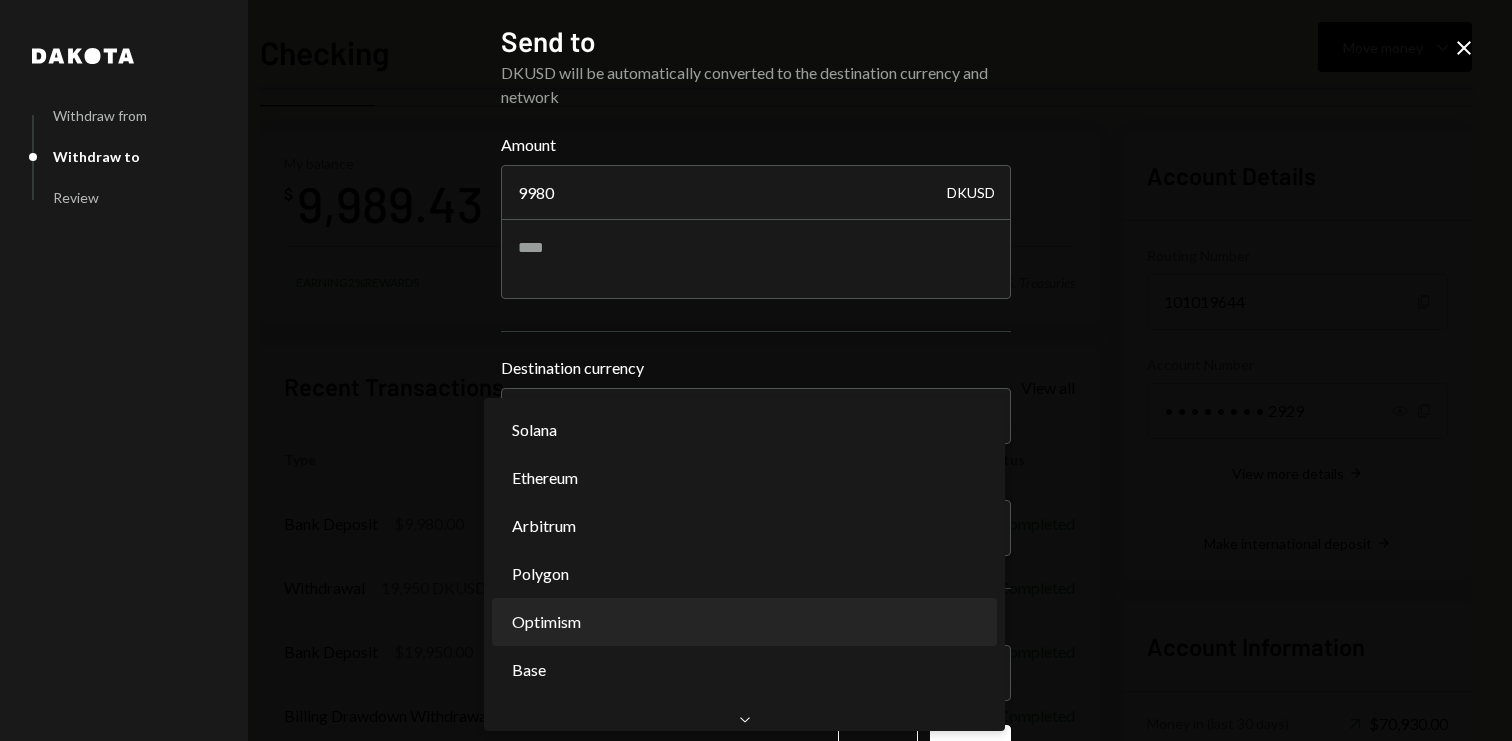 scroll, scrollTop: 0, scrollLeft: 0, axis: both 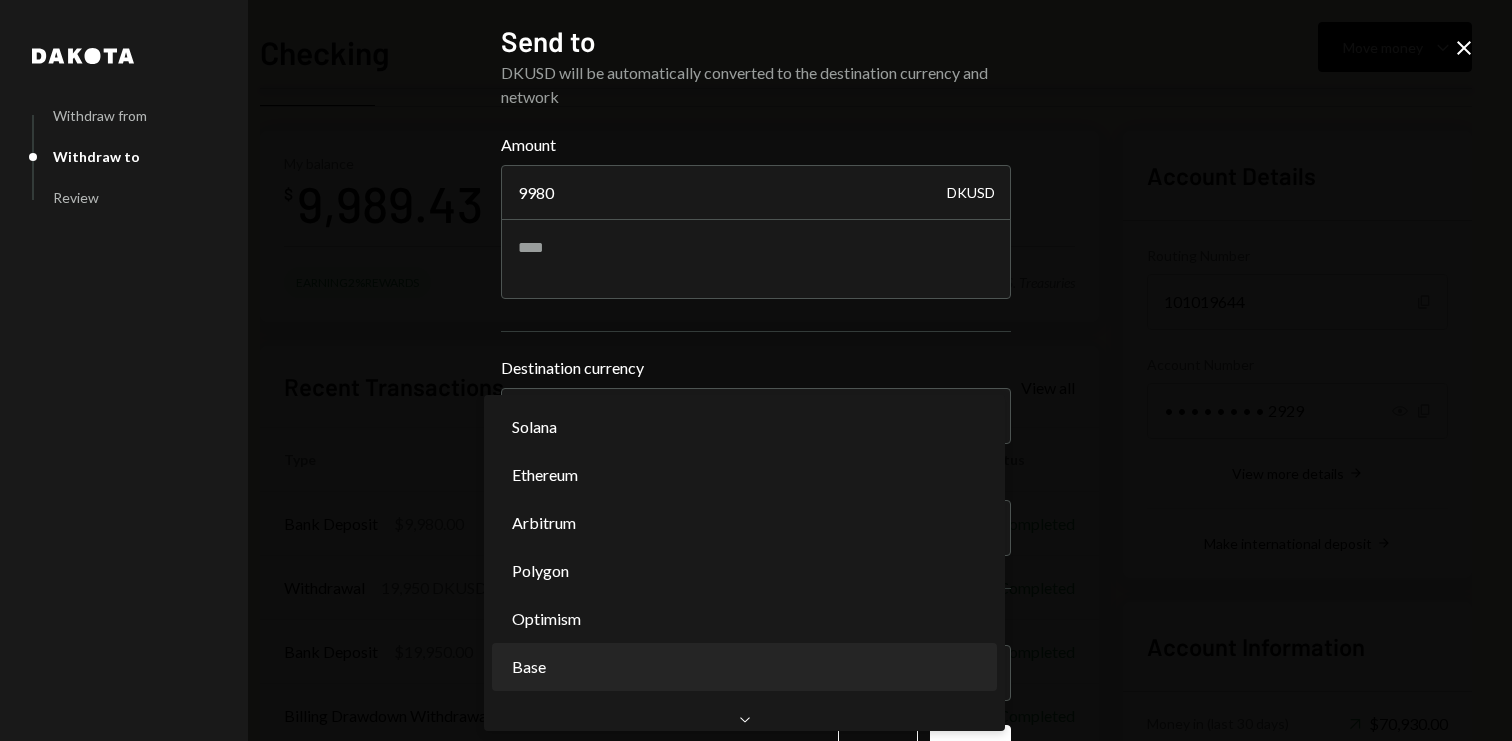 select on "**********" 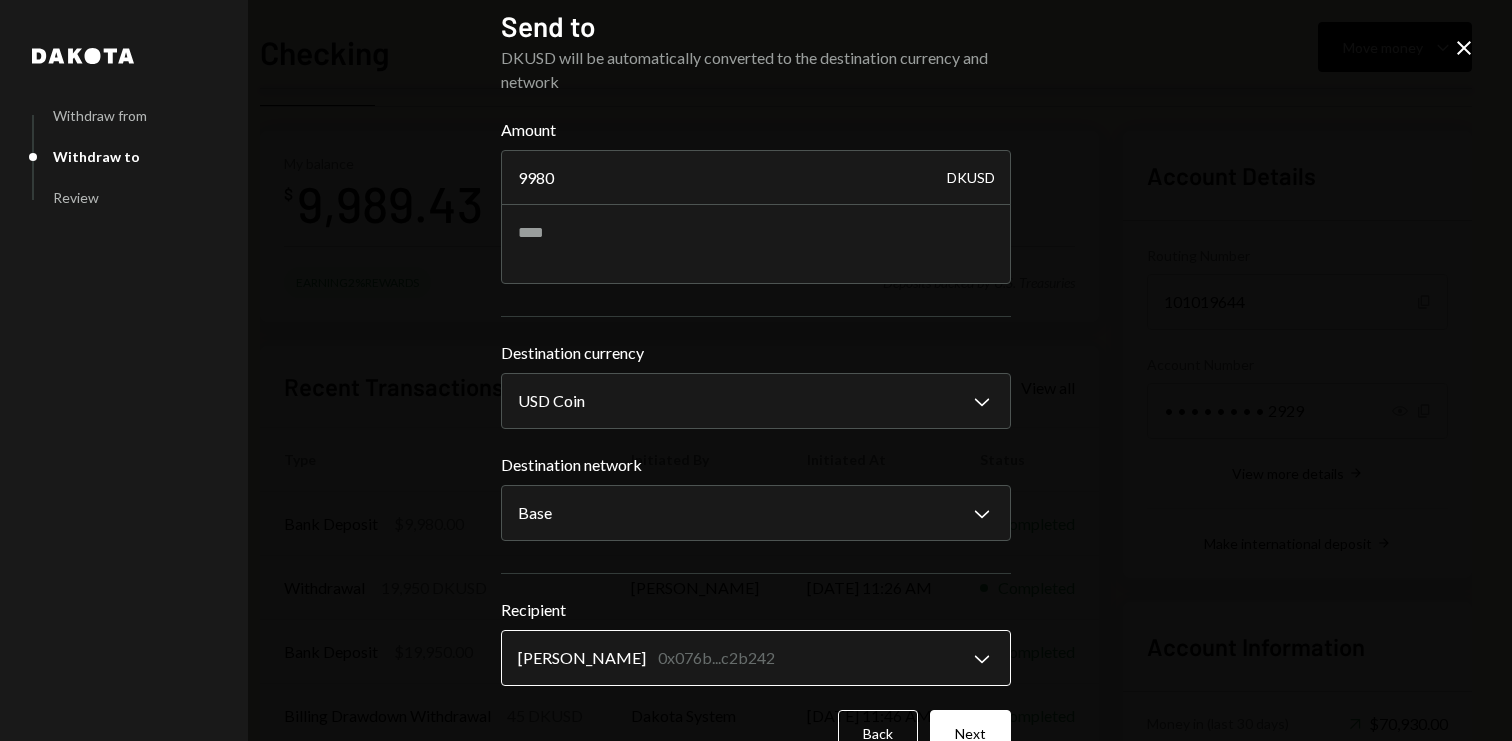 scroll, scrollTop: 47, scrollLeft: 0, axis: vertical 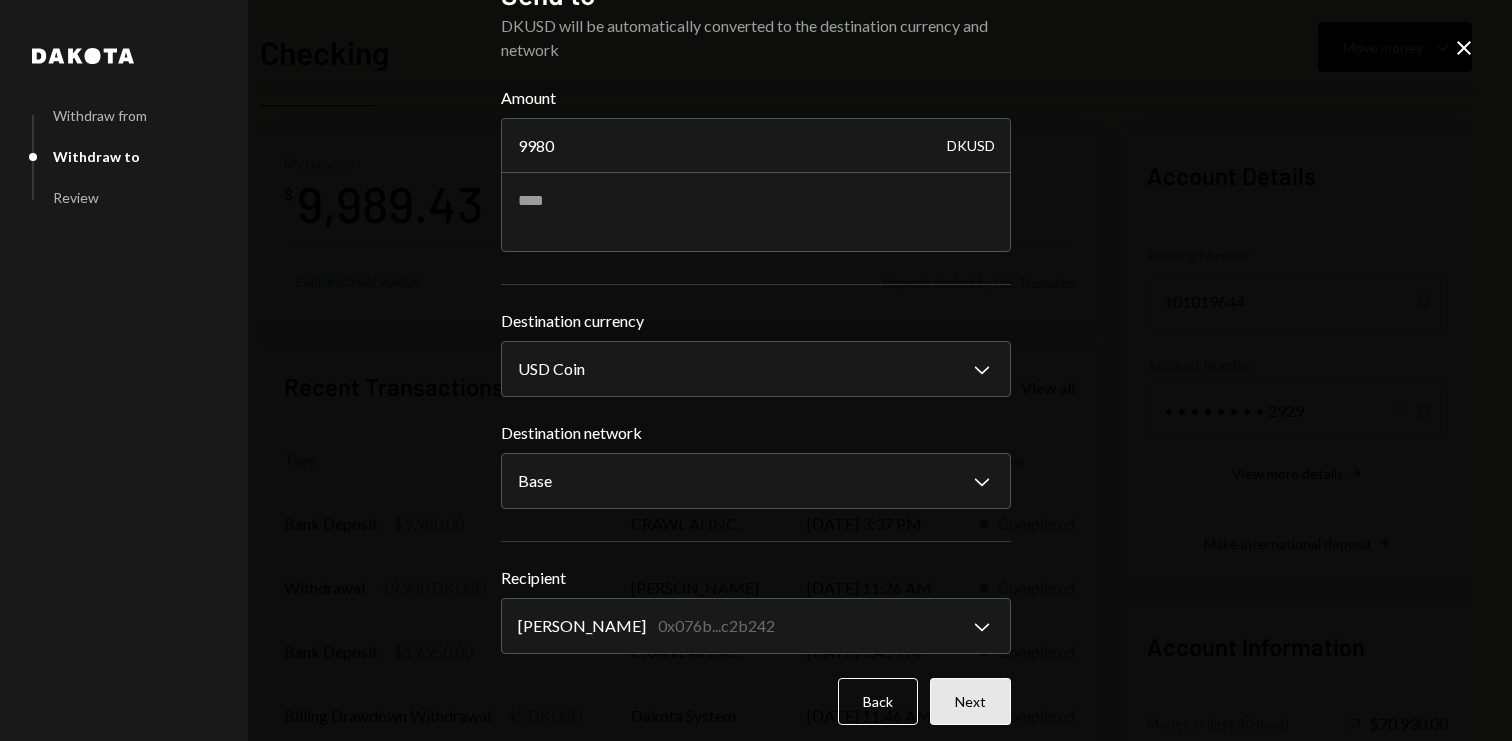 click on "Next" at bounding box center [970, 701] 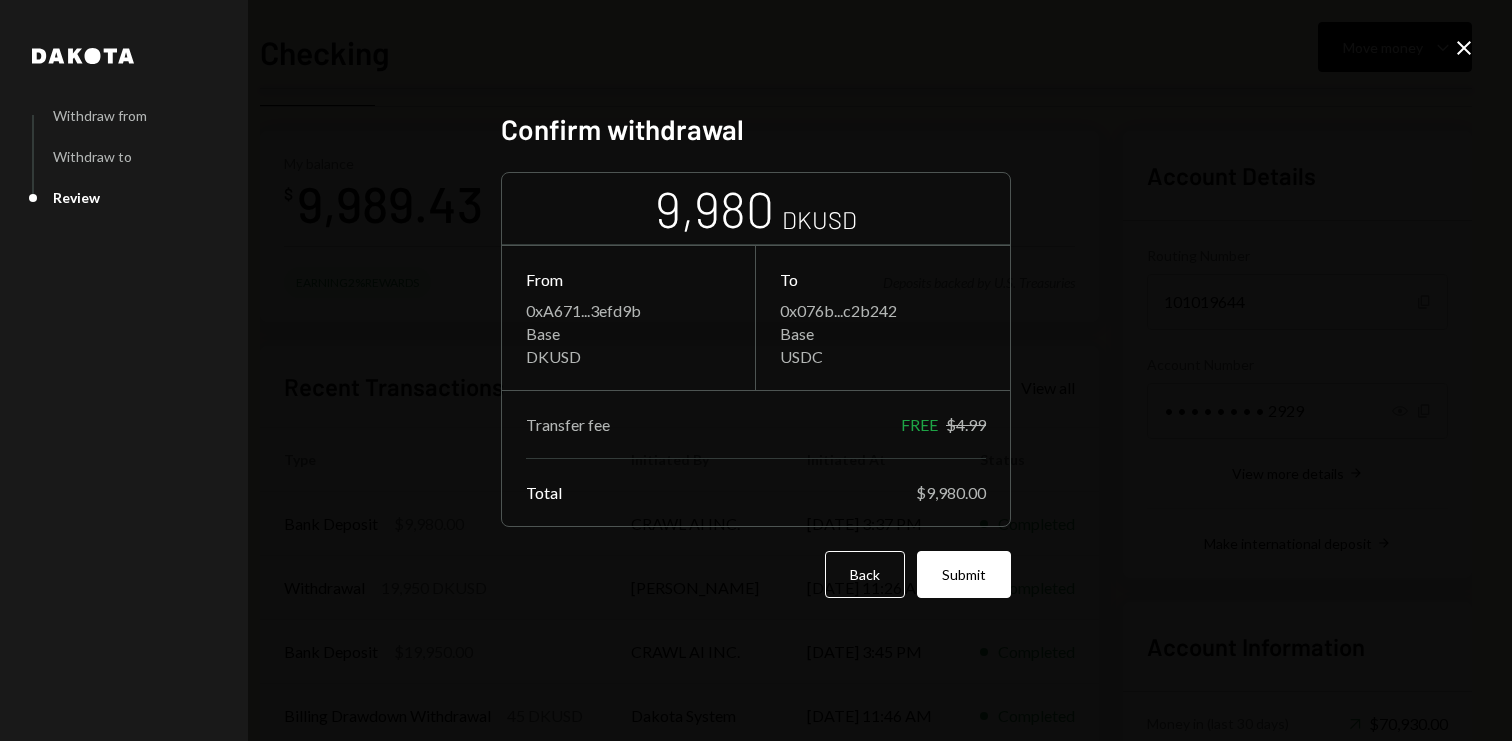 scroll, scrollTop: 0, scrollLeft: 0, axis: both 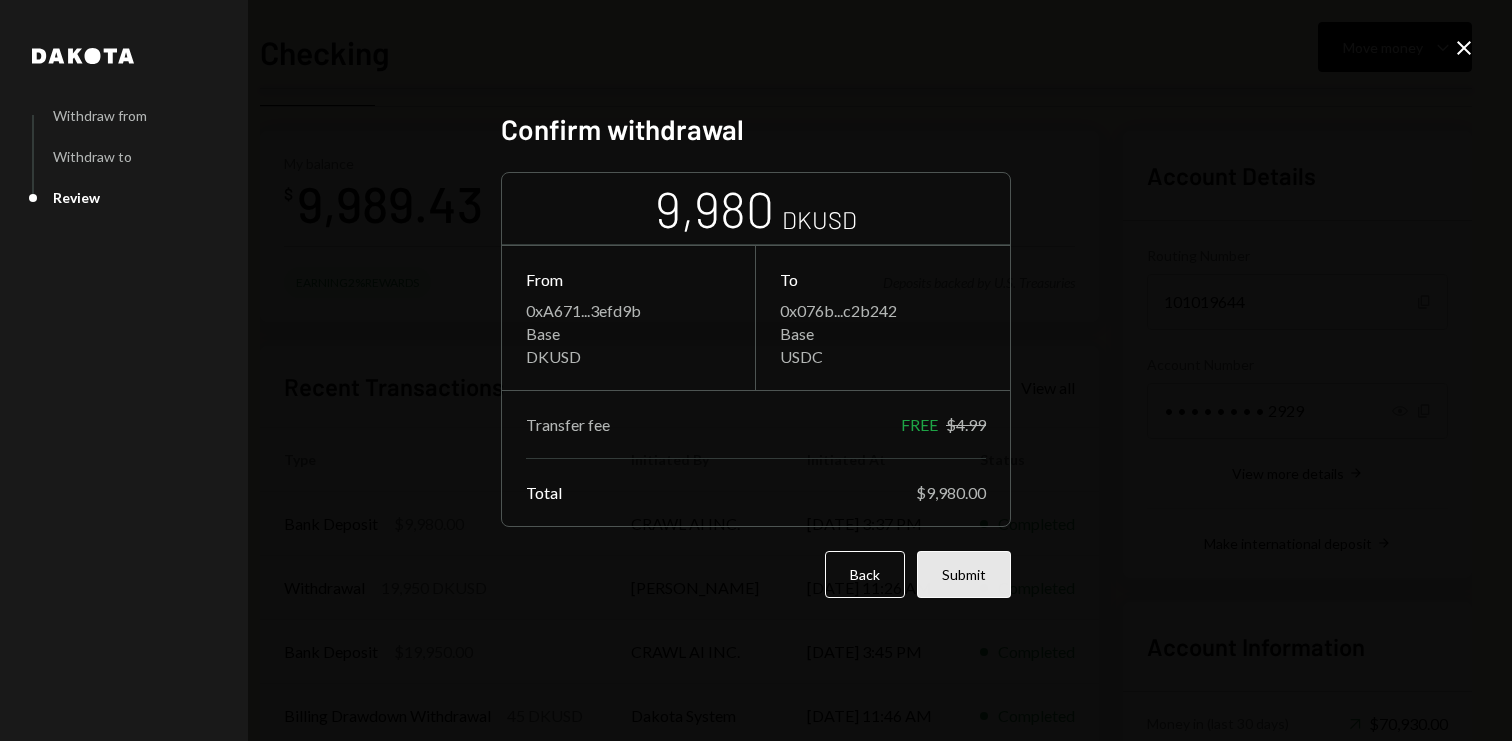click on "Submit" at bounding box center [964, 574] 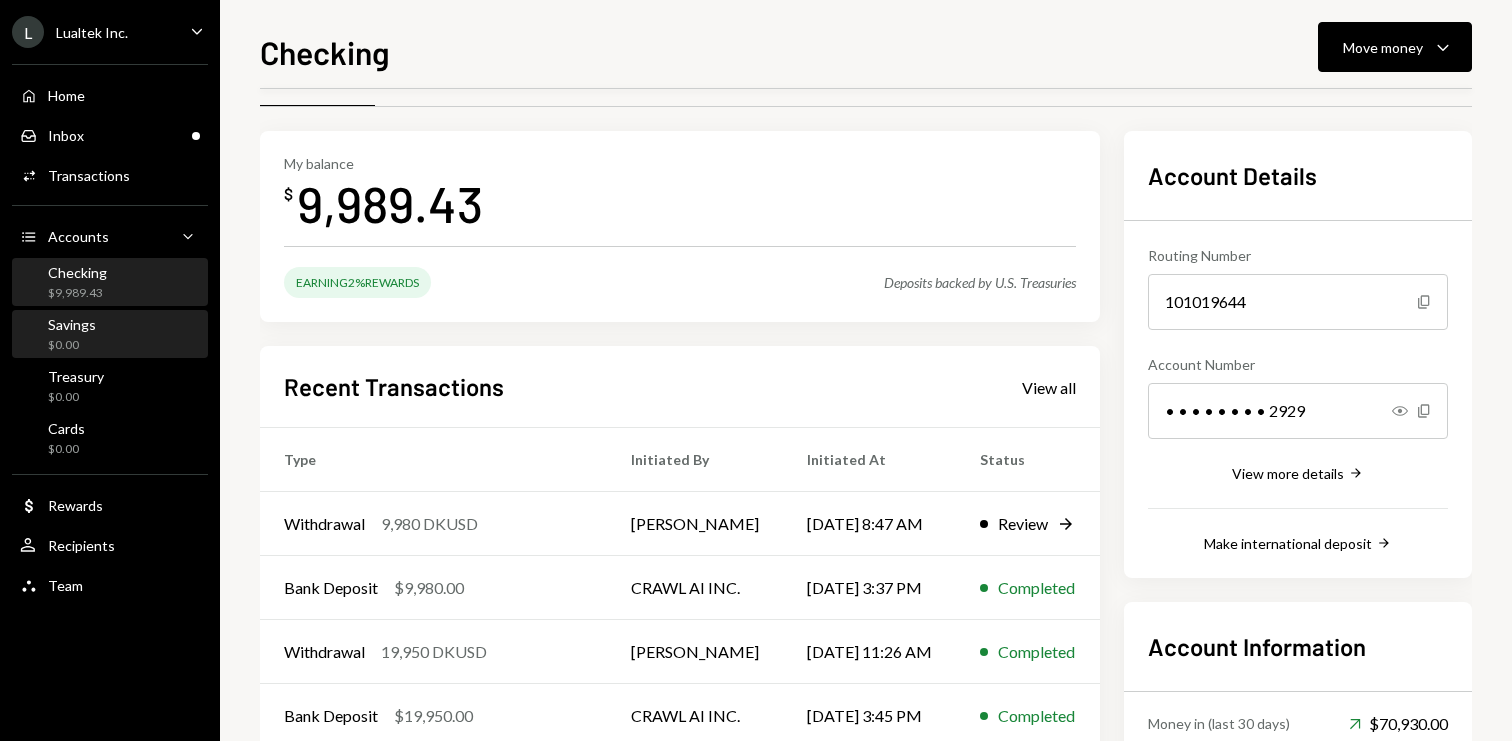 click on "Savings $0.00" at bounding box center (110, 335) 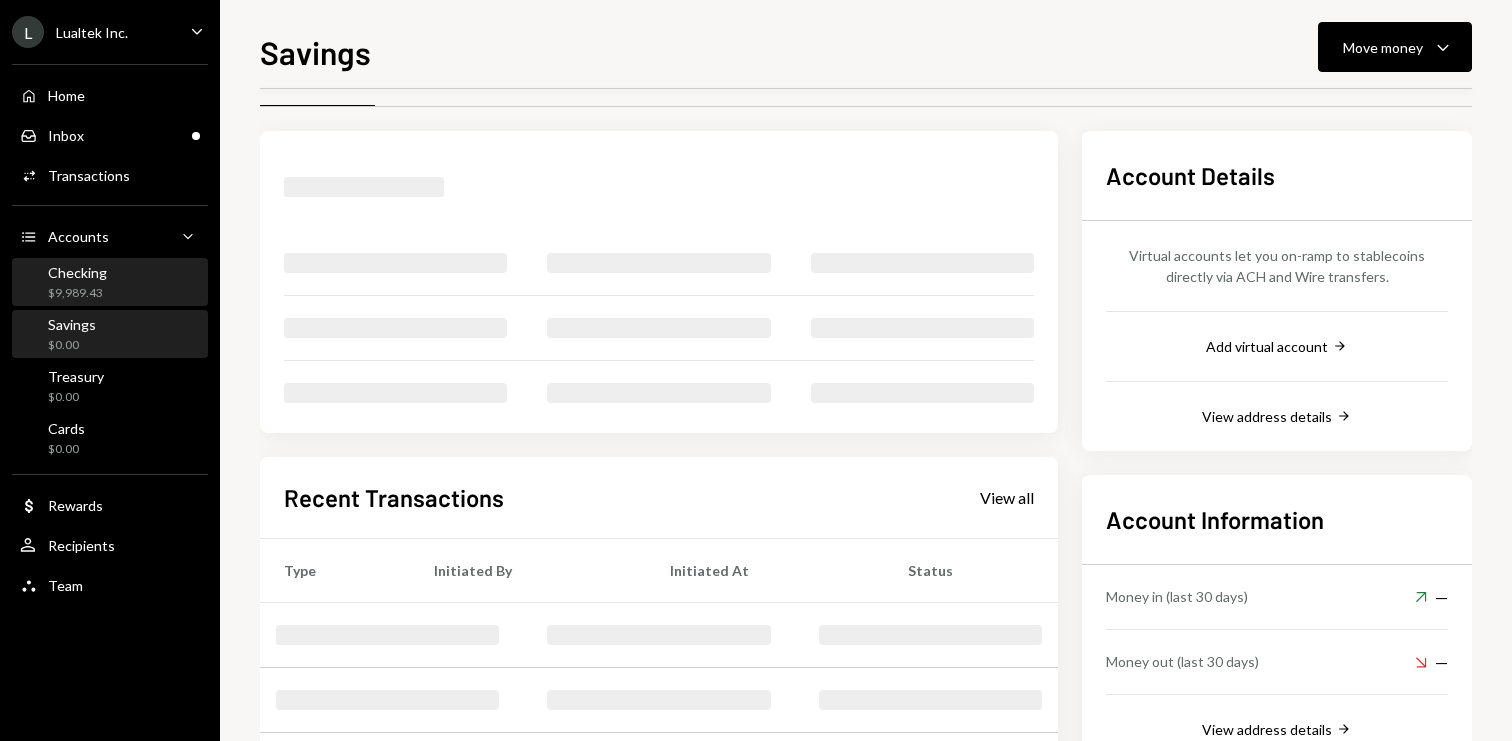 click on "Checking $9,989.43" at bounding box center [110, 283] 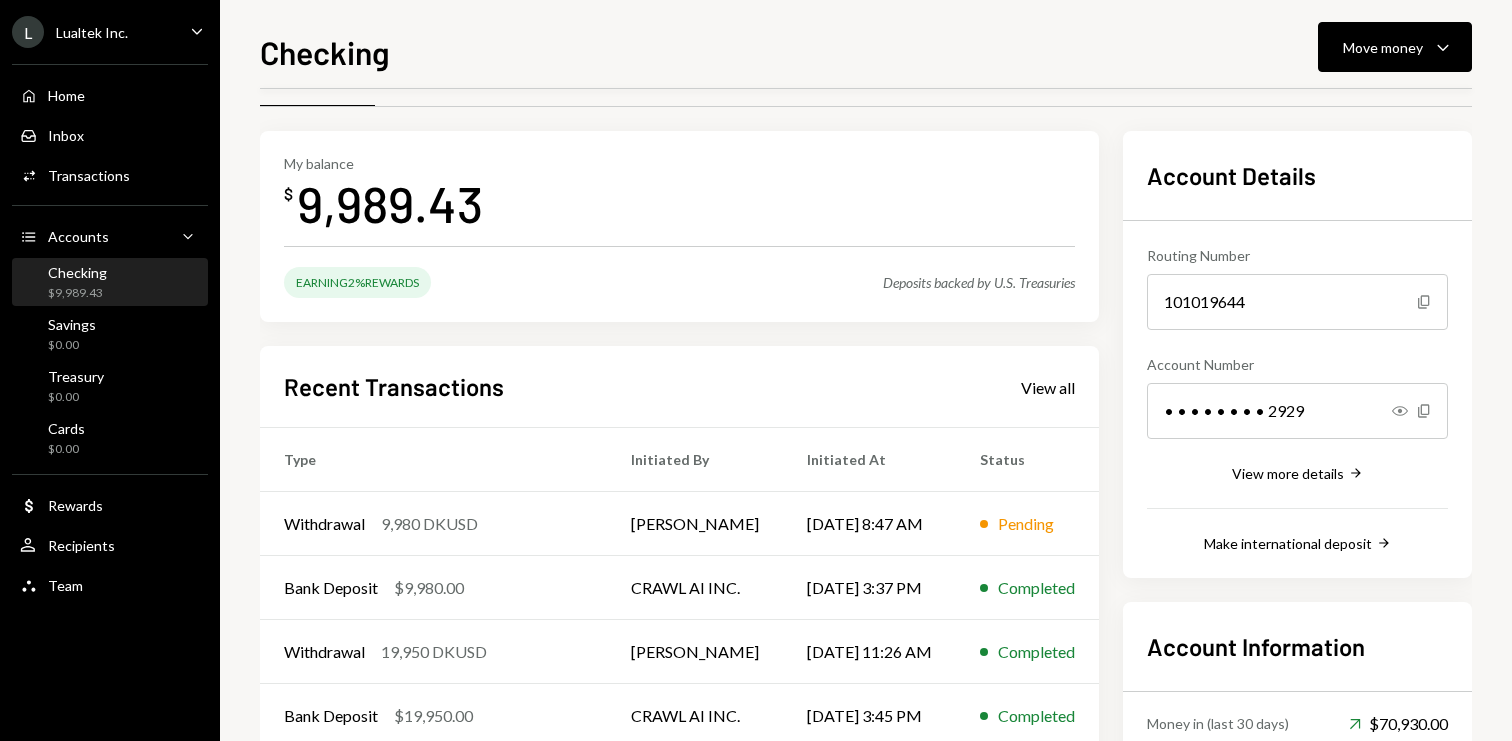 click on "Recent Transactions View all Type Initiated By Initiated At Status Withdrawal 9,980  DKUSD [PERSON_NAME] [DATE] 8:47 AM Pending Bank Deposit $9,980.00 CRAWL AI INC. [DATE] 3:37 PM Completed Withdrawal 19,950  DKUSD [PERSON_NAME] [DATE] 11:26 AM Completed Bank Deposit $19,950.00 CRAWL AI INC. [DATE] 3:45 PM Completed Billing Drawdown Withdrawal 45  DKUSD Dakota System [DATE] 11:46 AM Completed" at bounding box center (679, 579) 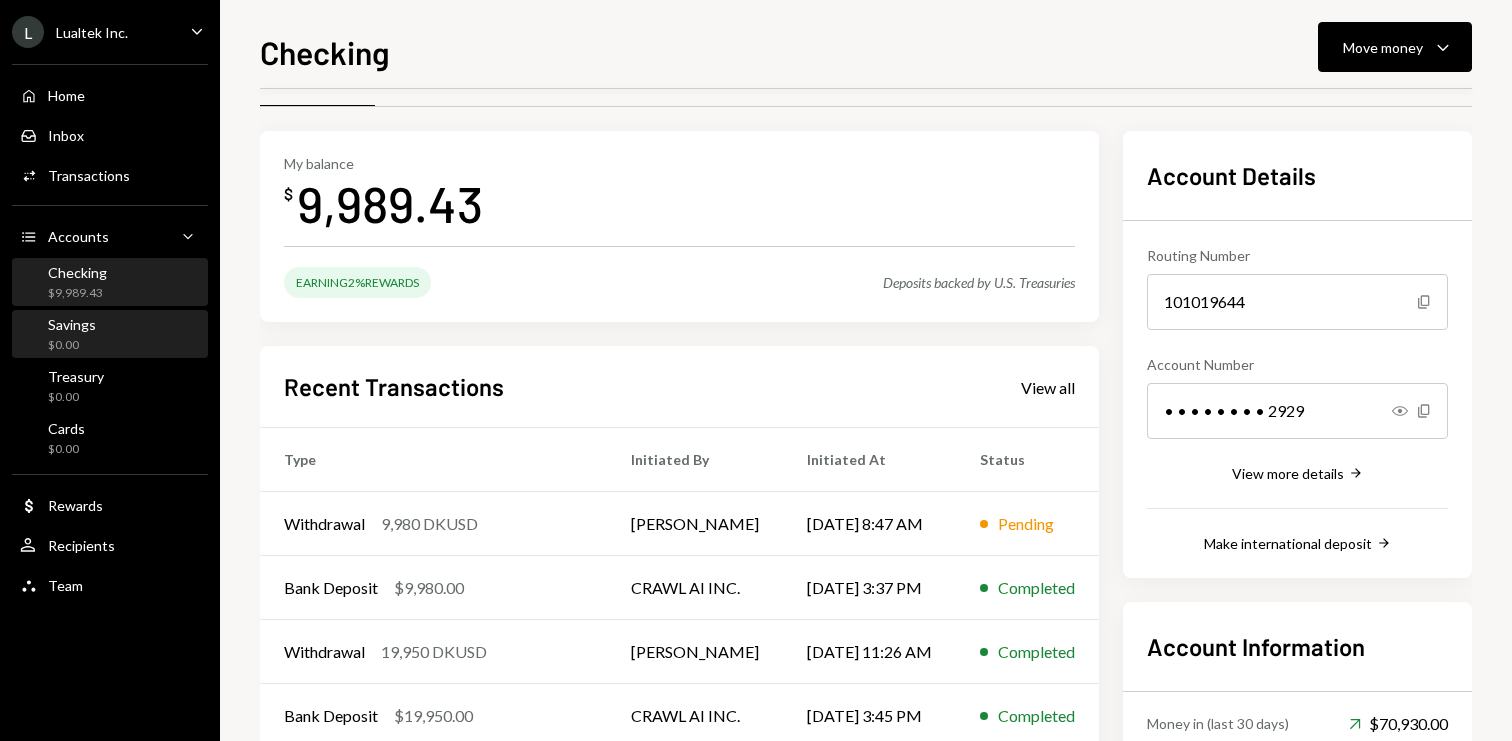 click on "Savings $0.00" at bounding box center (110, 335) 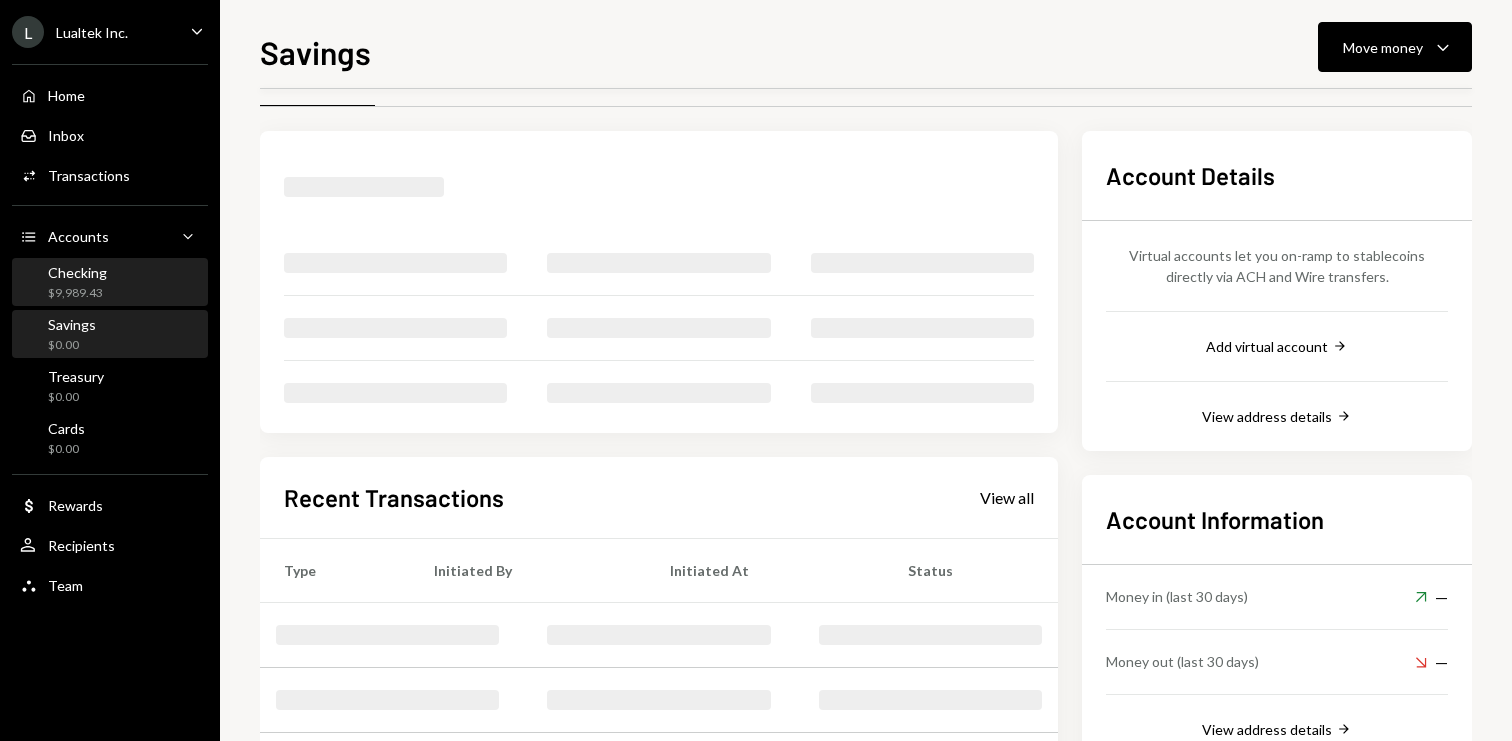 click on "Checking $9,989.43" at bounding box center [110, 283] 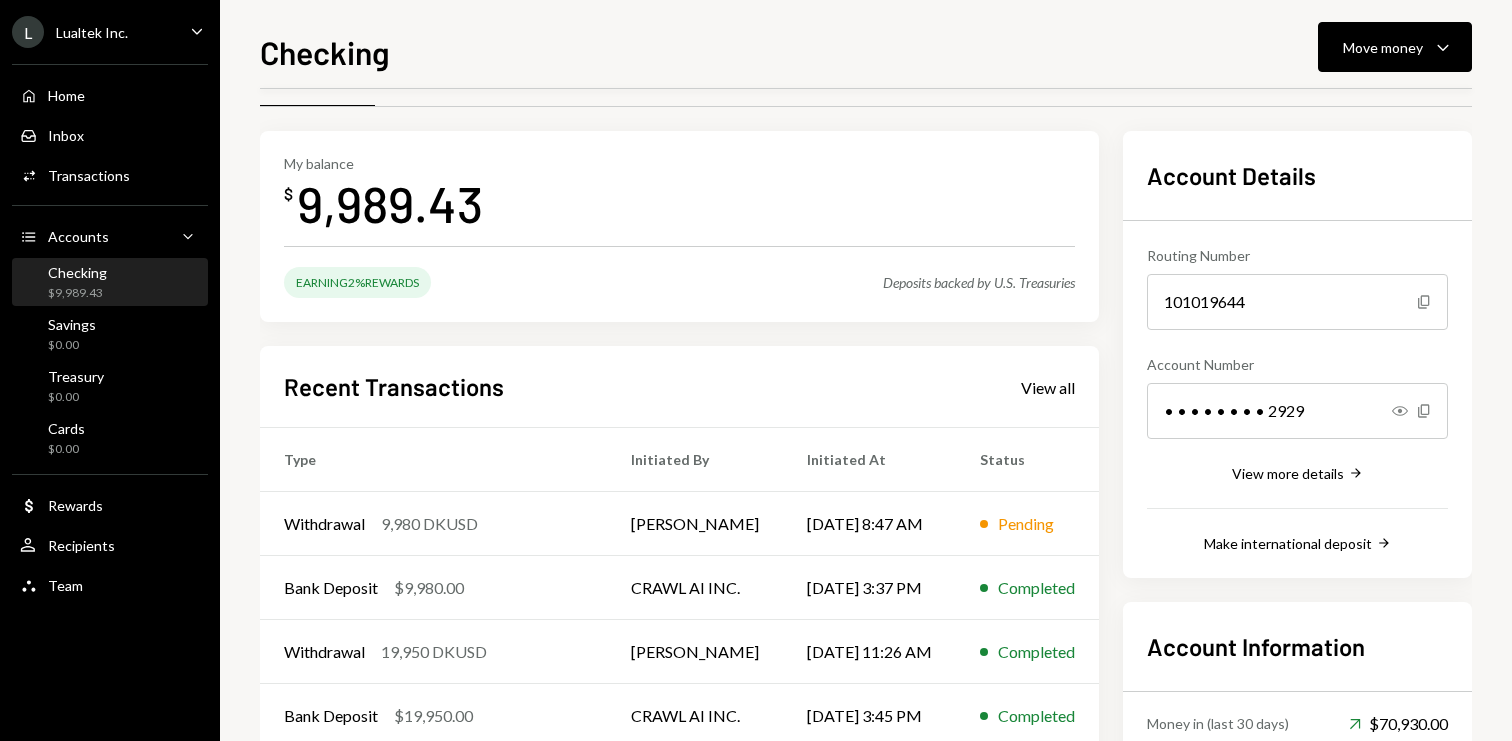 click on "Home Home Inbox Inbox Activities Transactions Accounts Accounts Caret Down Checking $9,989.43 Savings $0.00 Treasury $0.00 Cards $0.00 Dollar Rewards User Recipients Team Team" at bounding box center [110, 329] 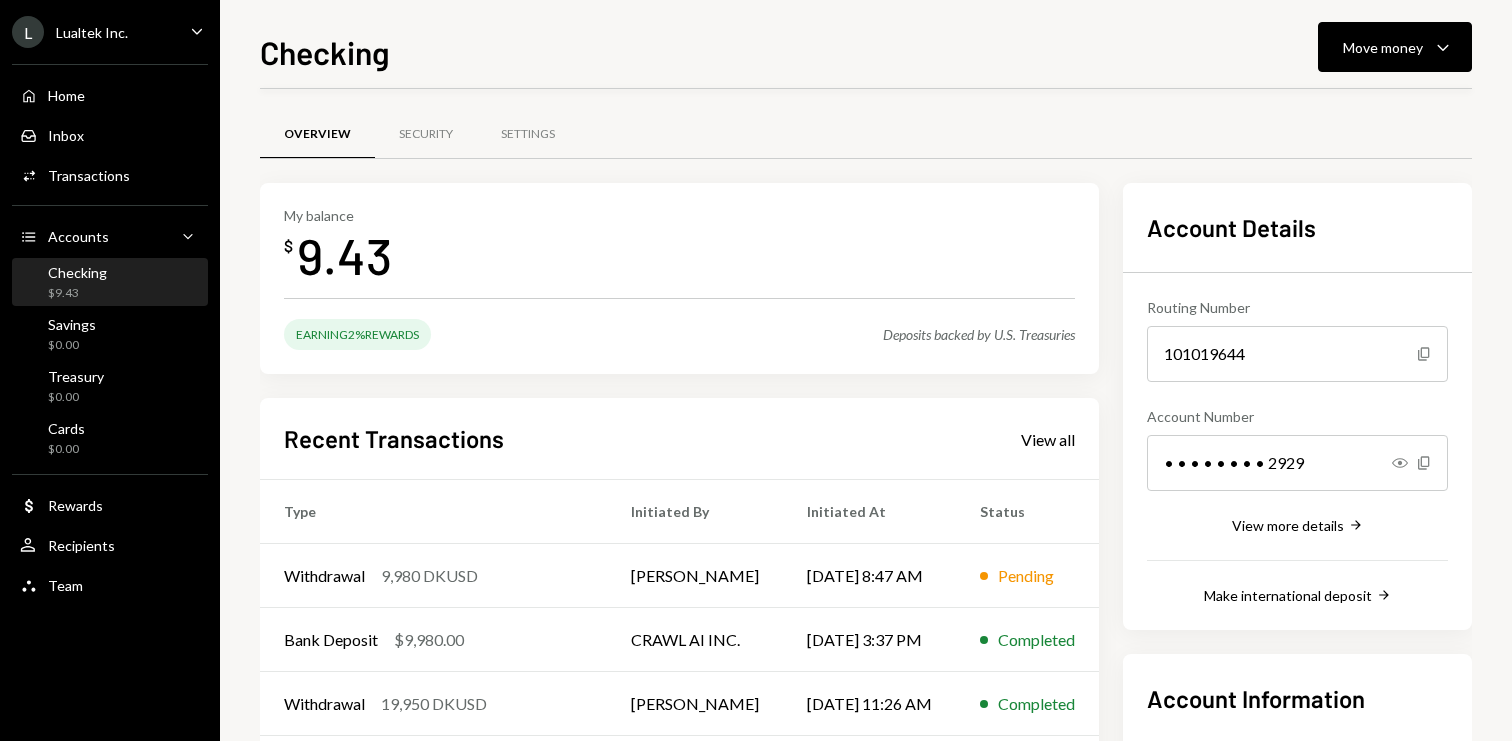 scroll, scrollTop: 0, scrollLeft: 0, axis: both 